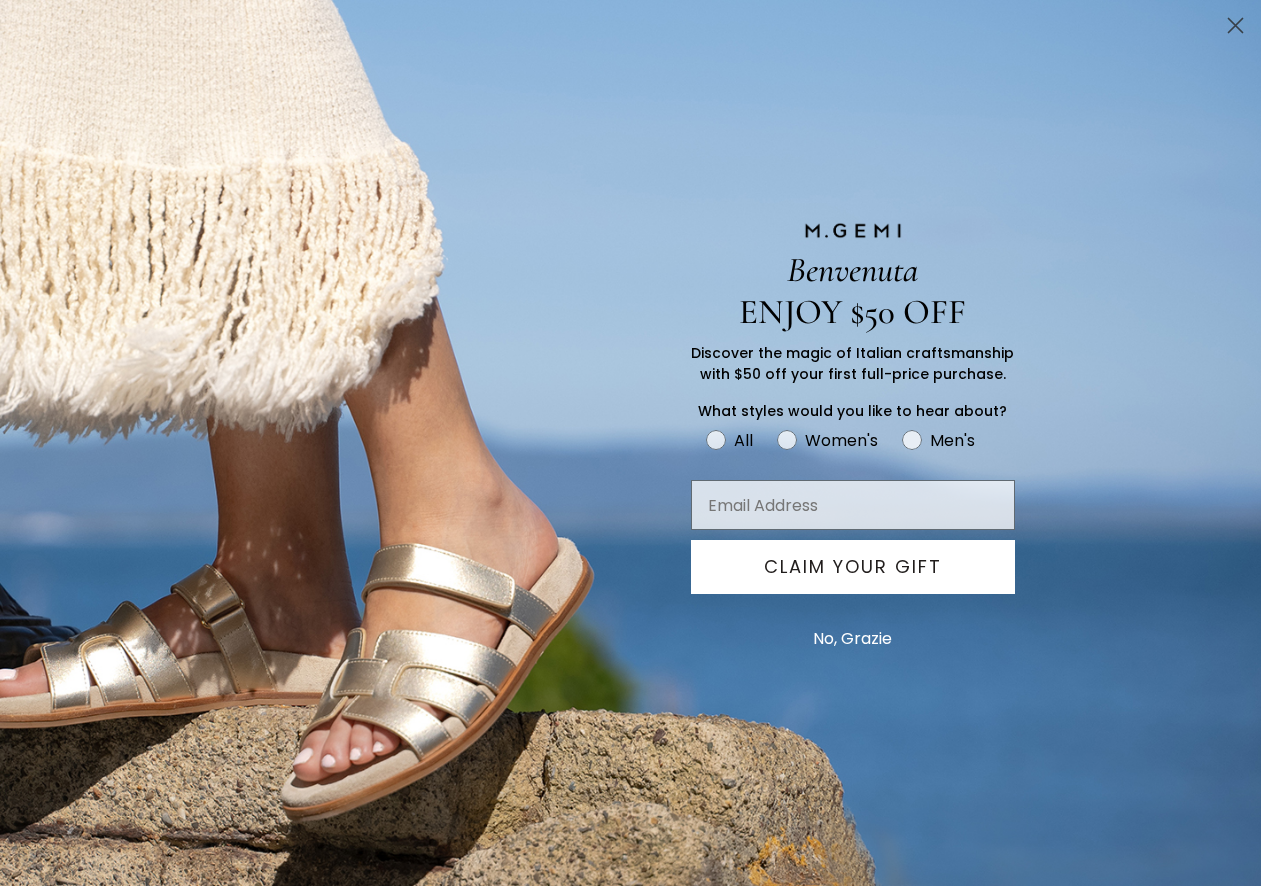 scroll, scrollTop: 655, scrollLeft: 0, axis: vertical 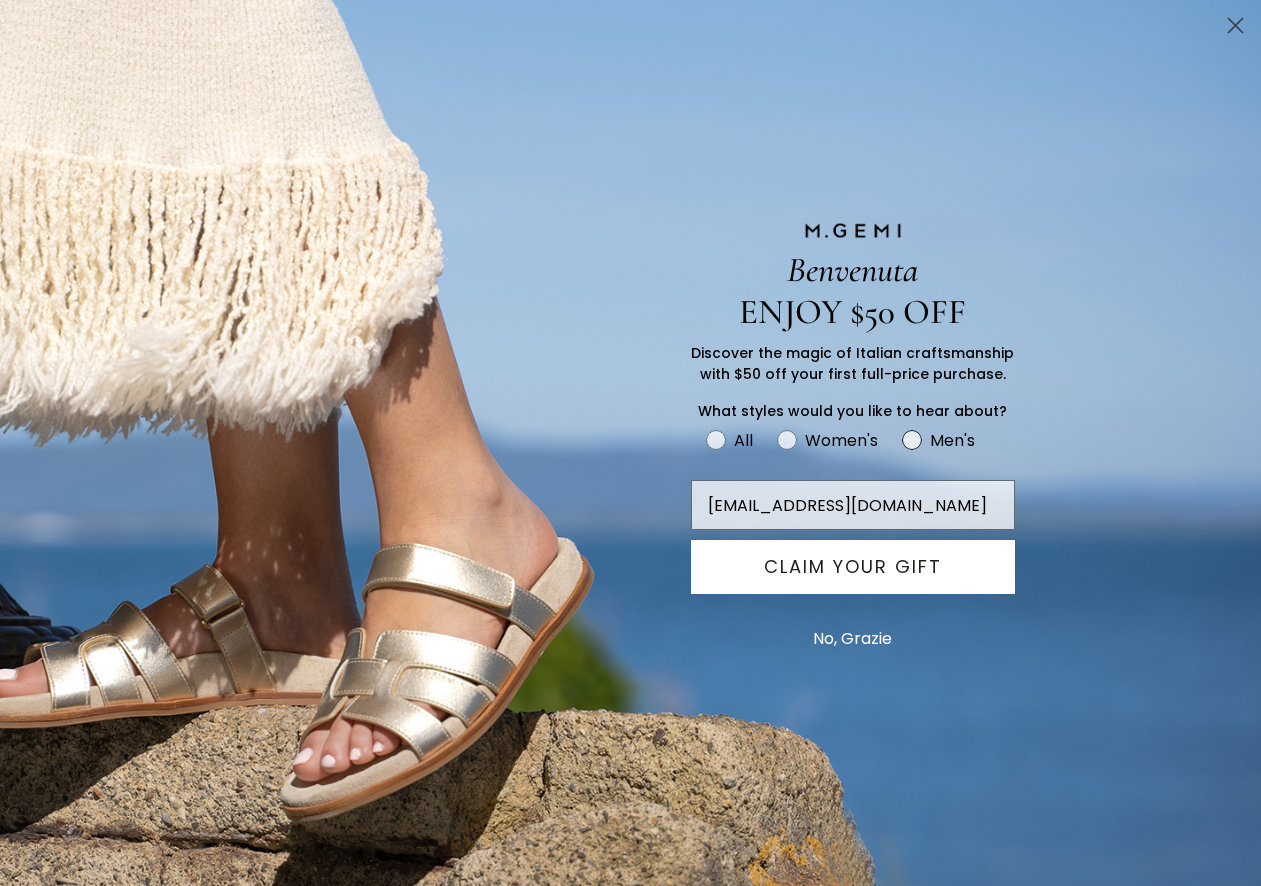 type on "BSANCHEZSYR@GMAIL.COM" 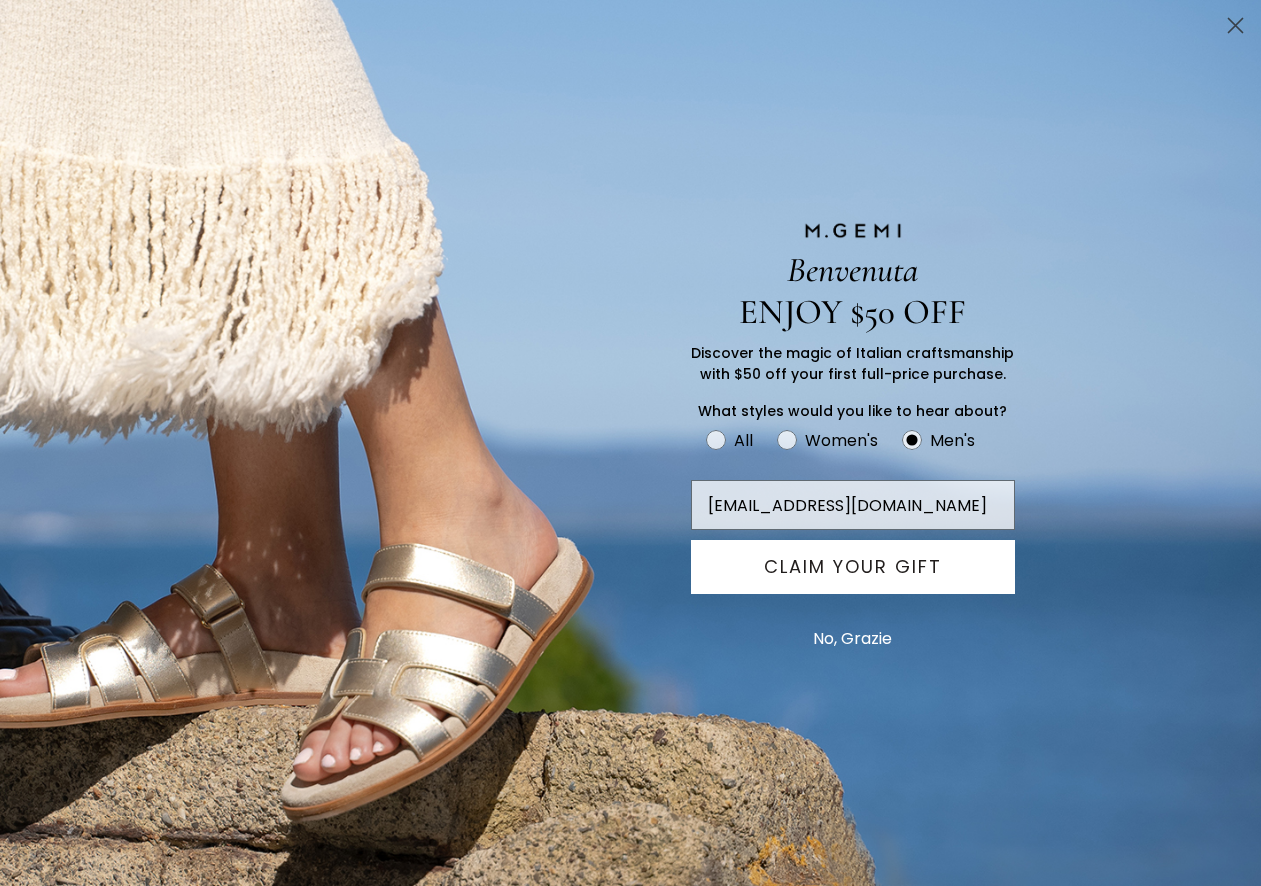 click on "CLAIM YOUR GIFT" at bounding box center [853, 567] 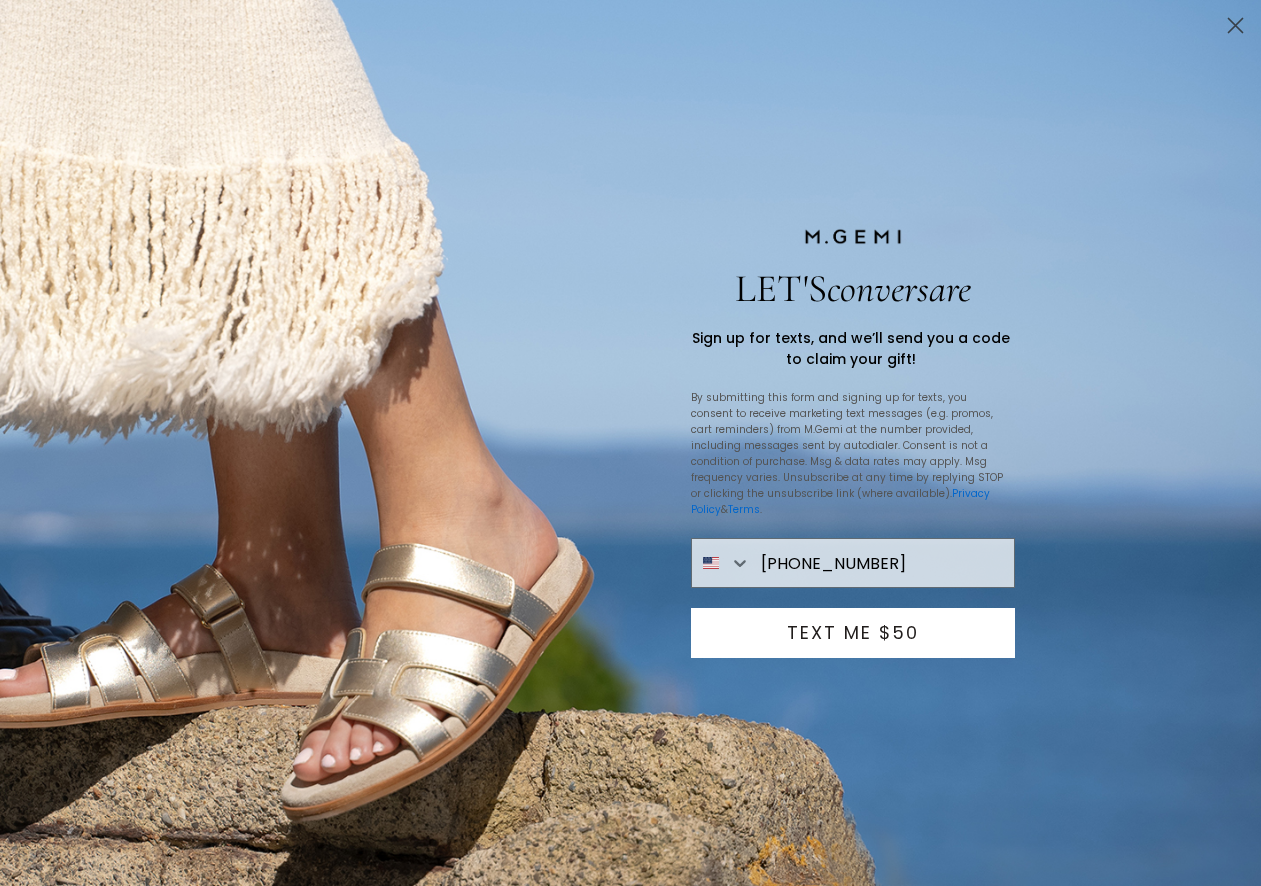 type on "305-458-2829" 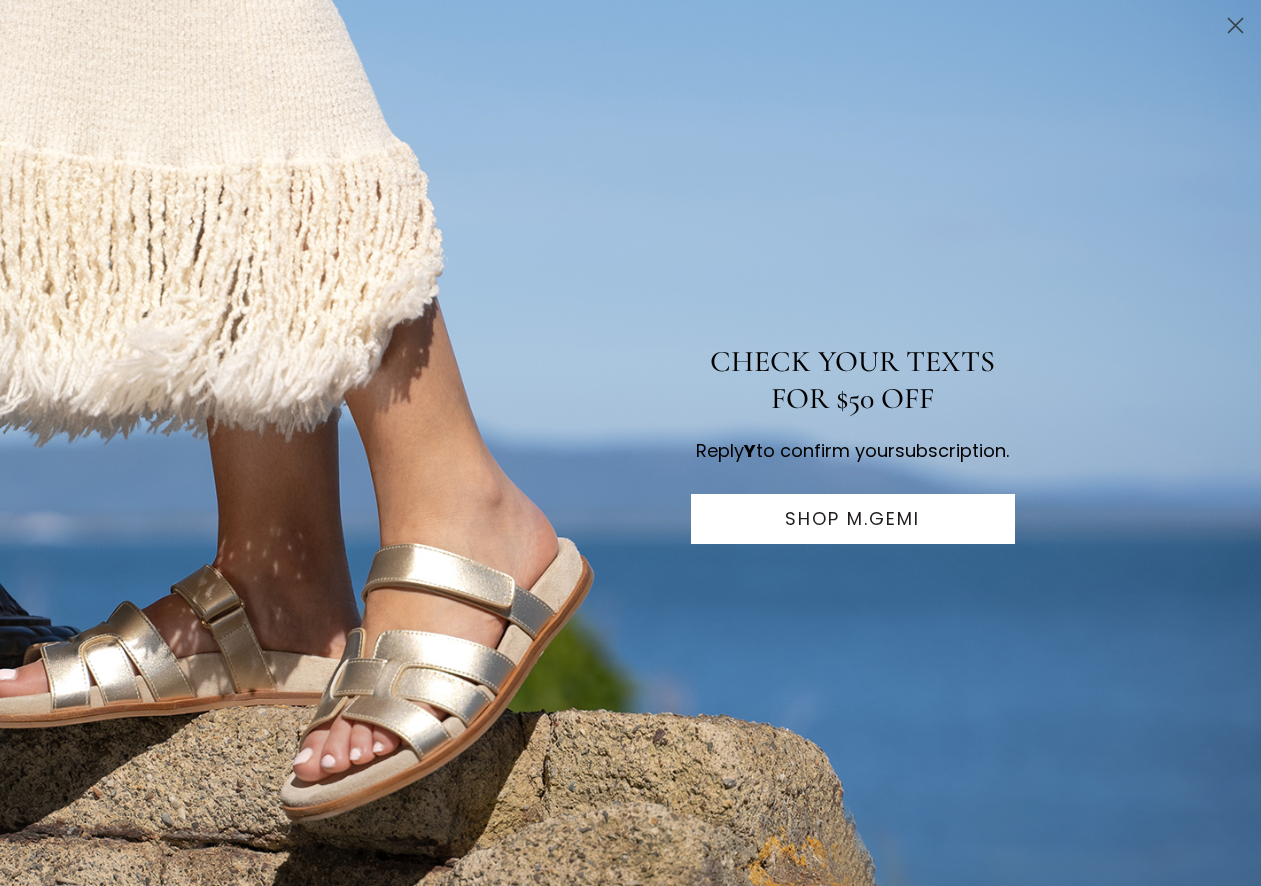 click on "SHOP M.GEMI" at bounding box center (853, 519) 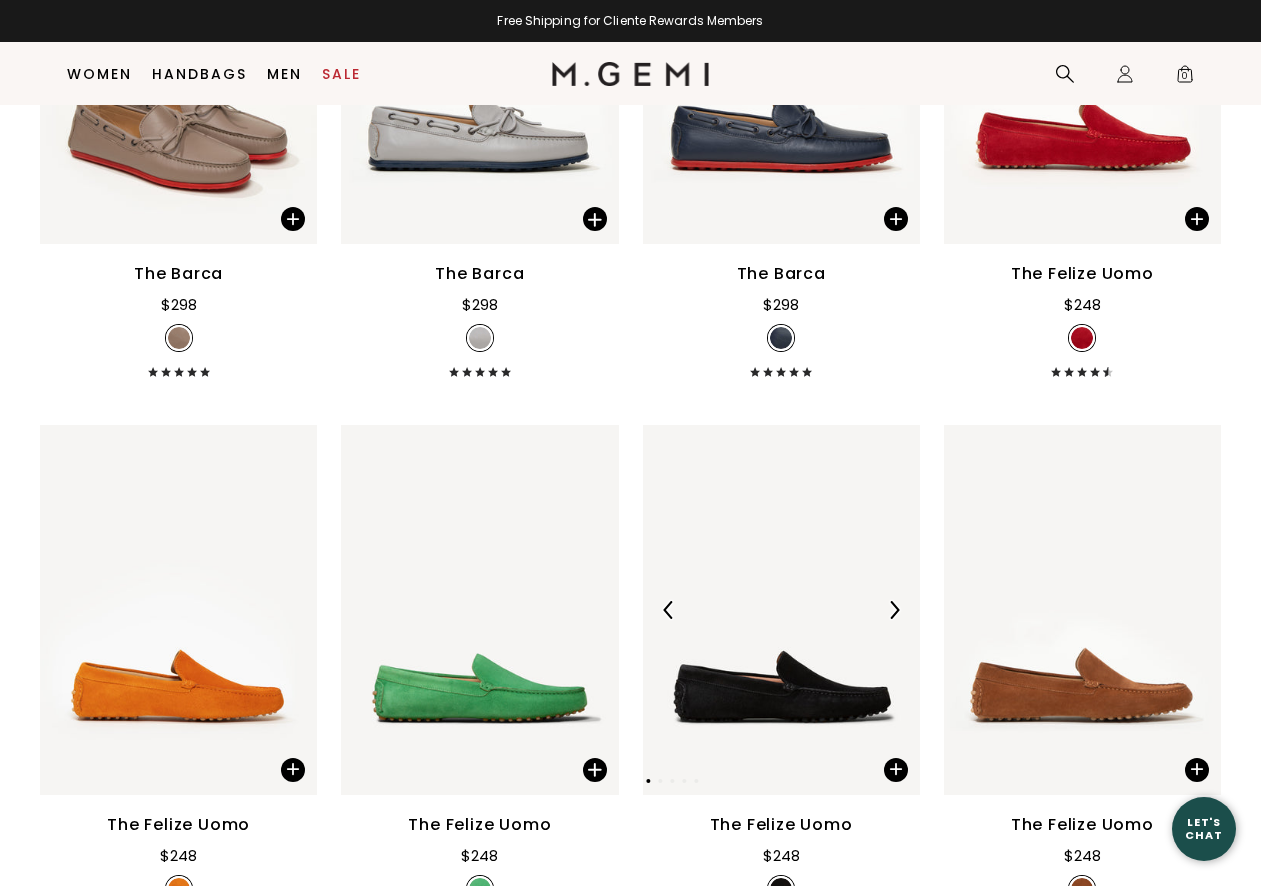 click at bounding box center [894, 610] 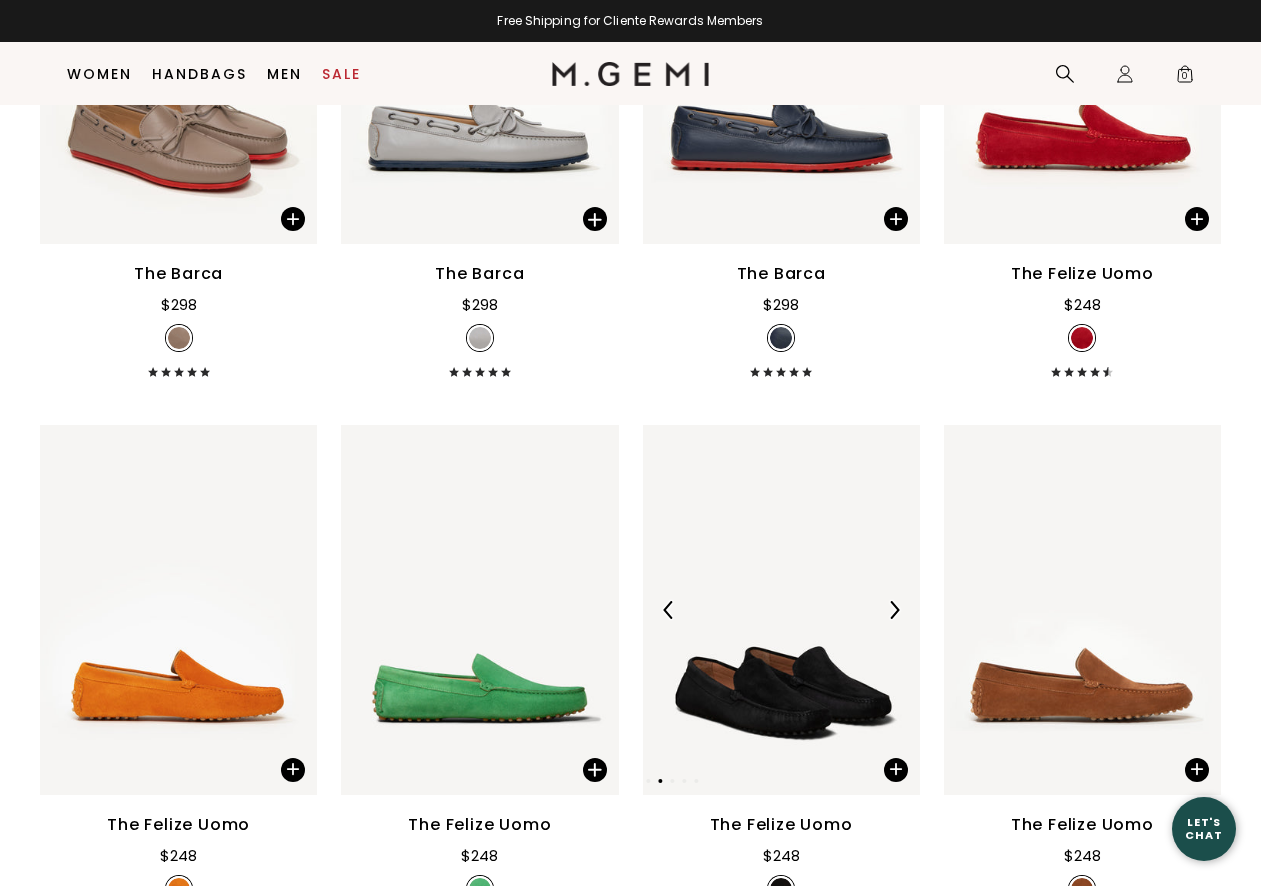 click at bounding box center [894, 610] 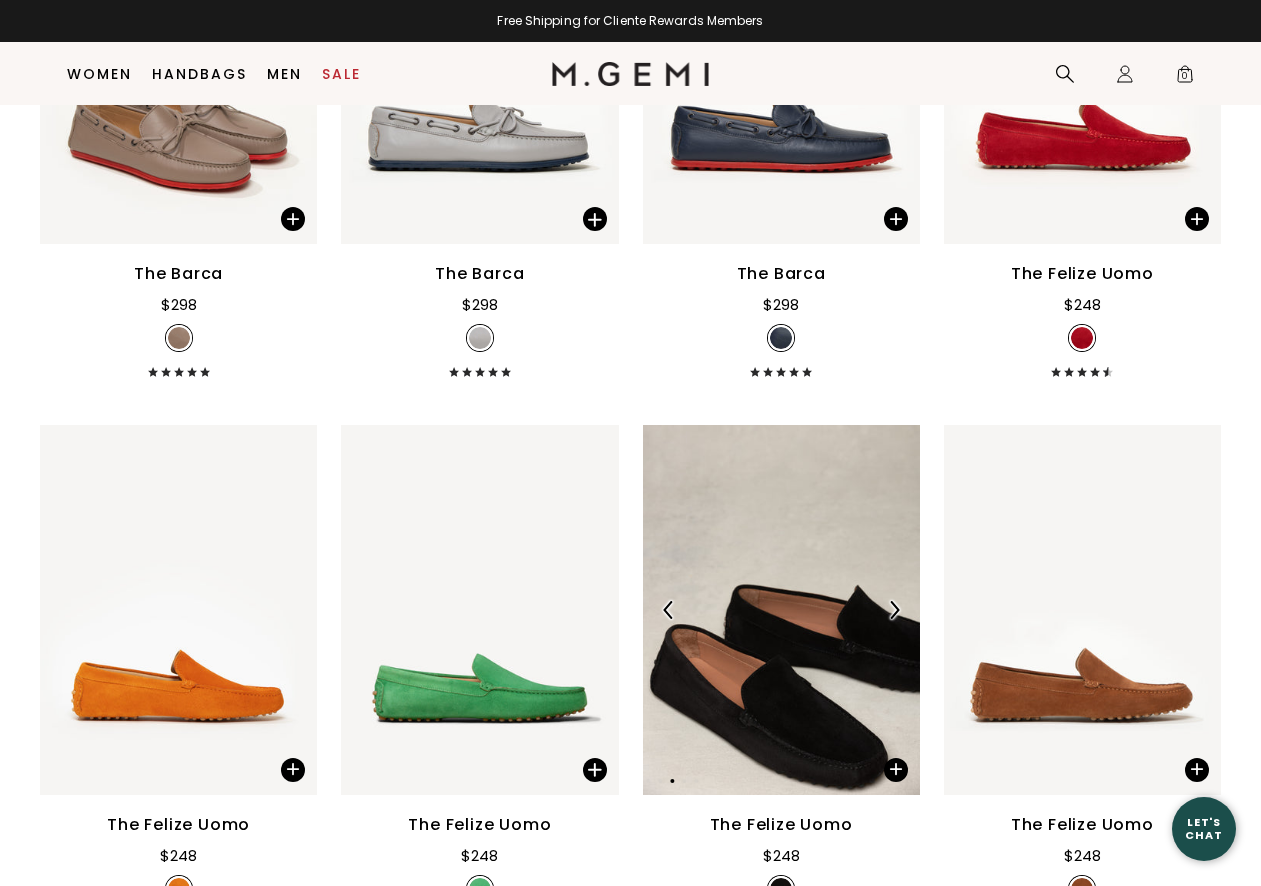 click at bounding box center [894, 610] 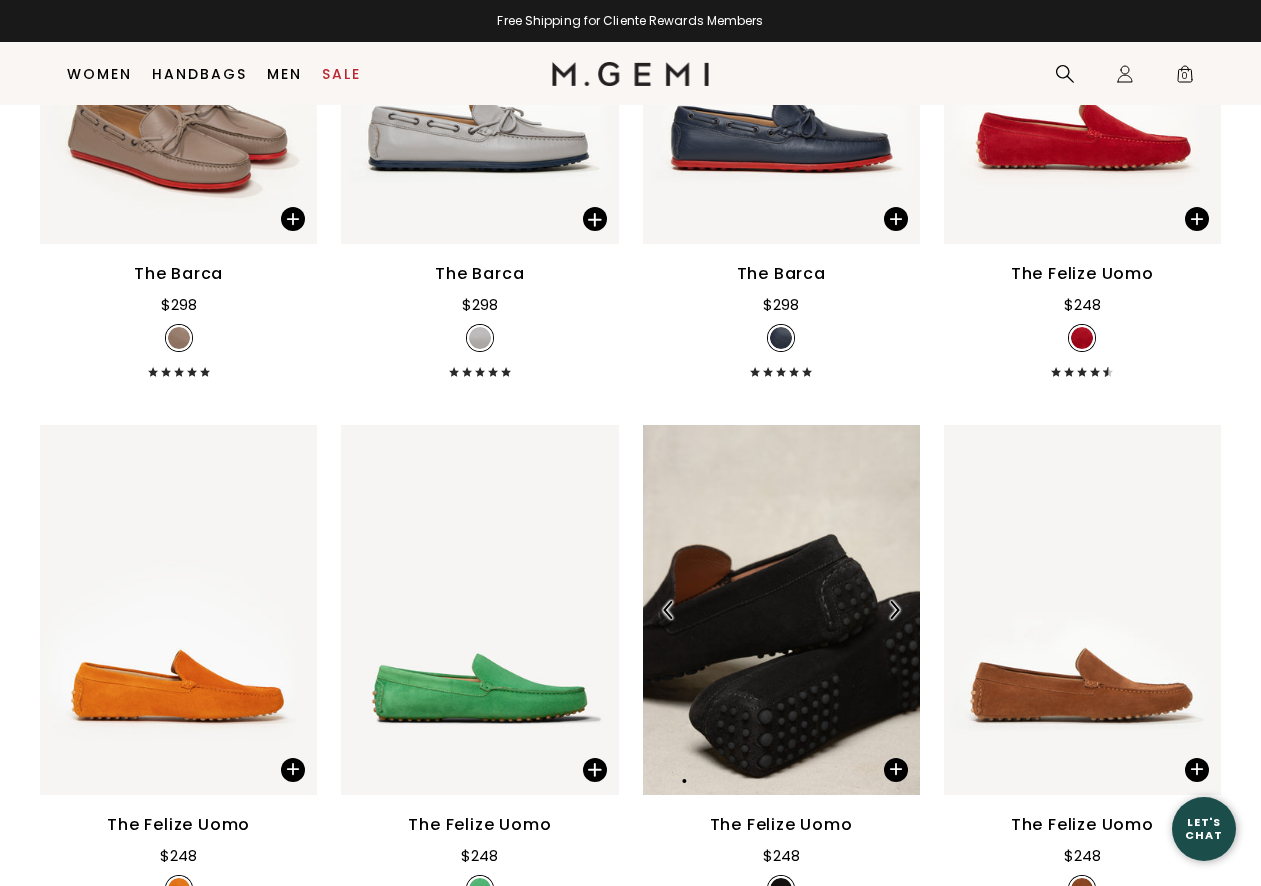 click at bounding box center [894, 610] 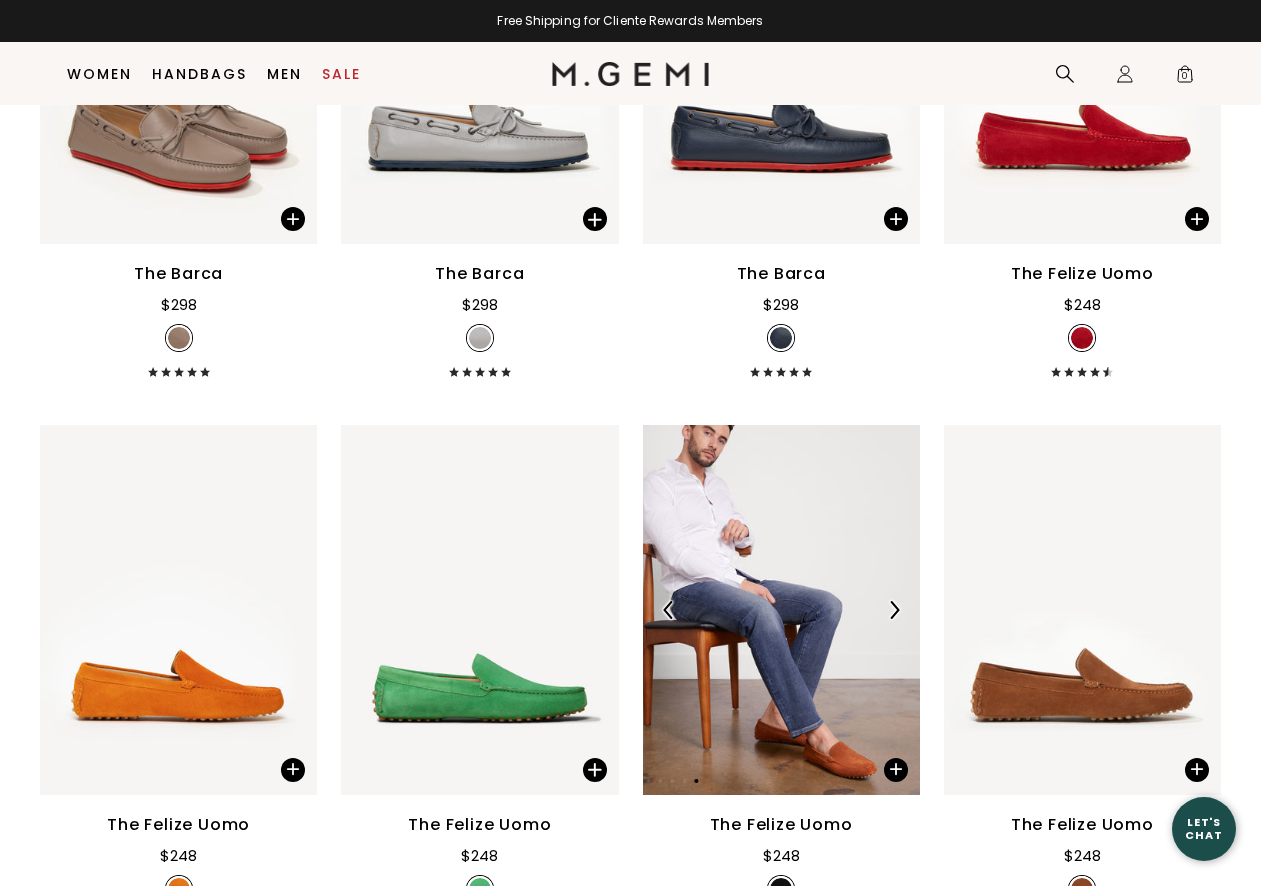 click at bounding box center (894, 610) 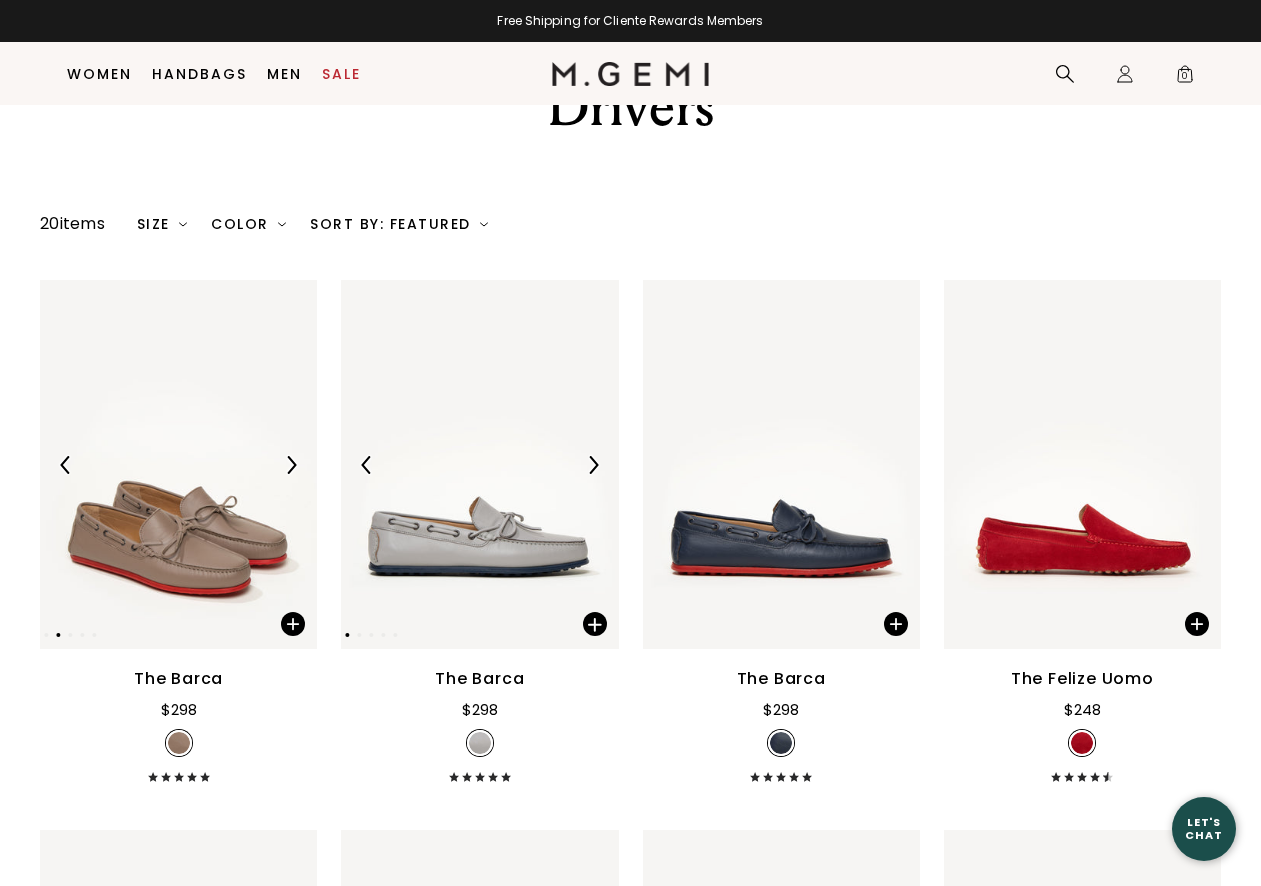scroll, scrollTop: 0, scrollLeft: 0, axis: both 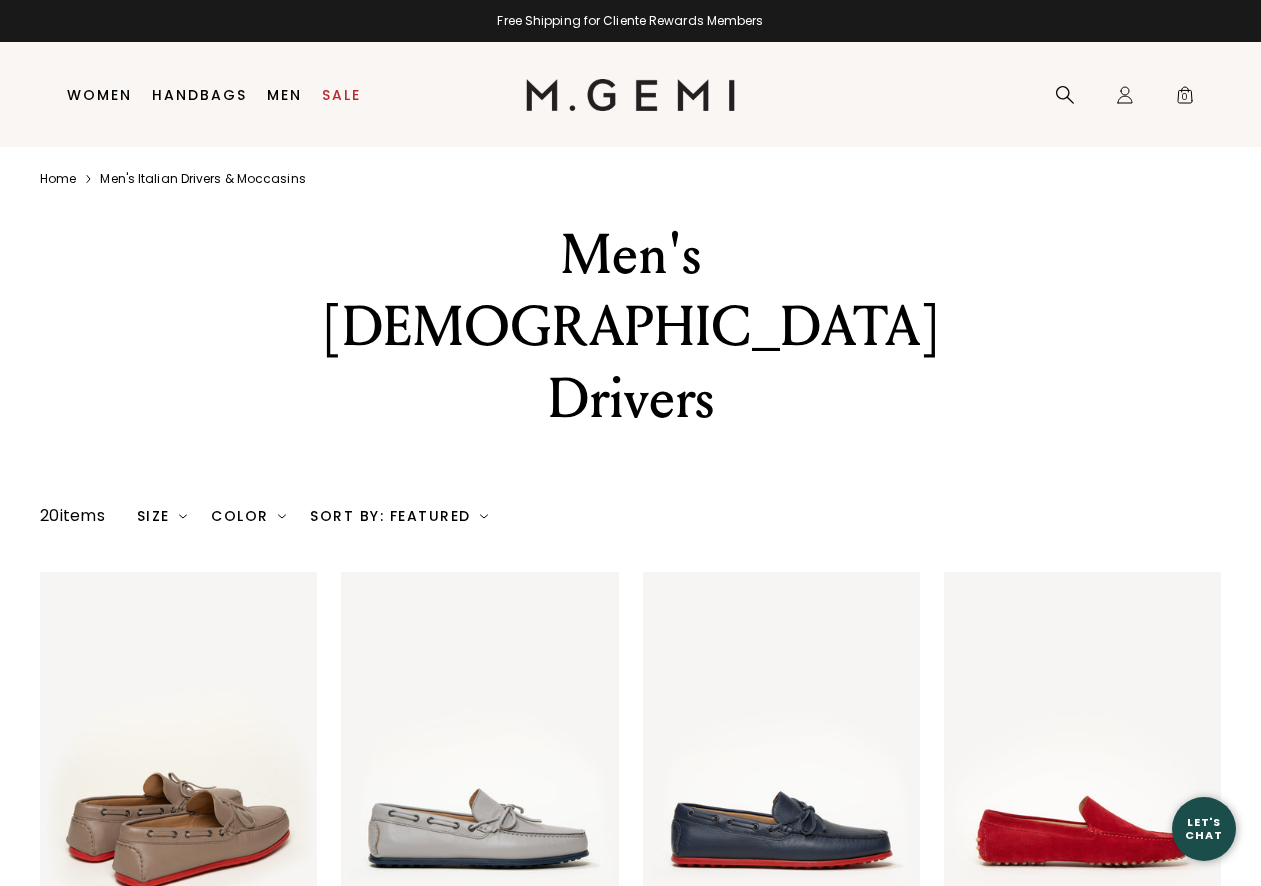 click on "Home" at bounding box center [58, 179] 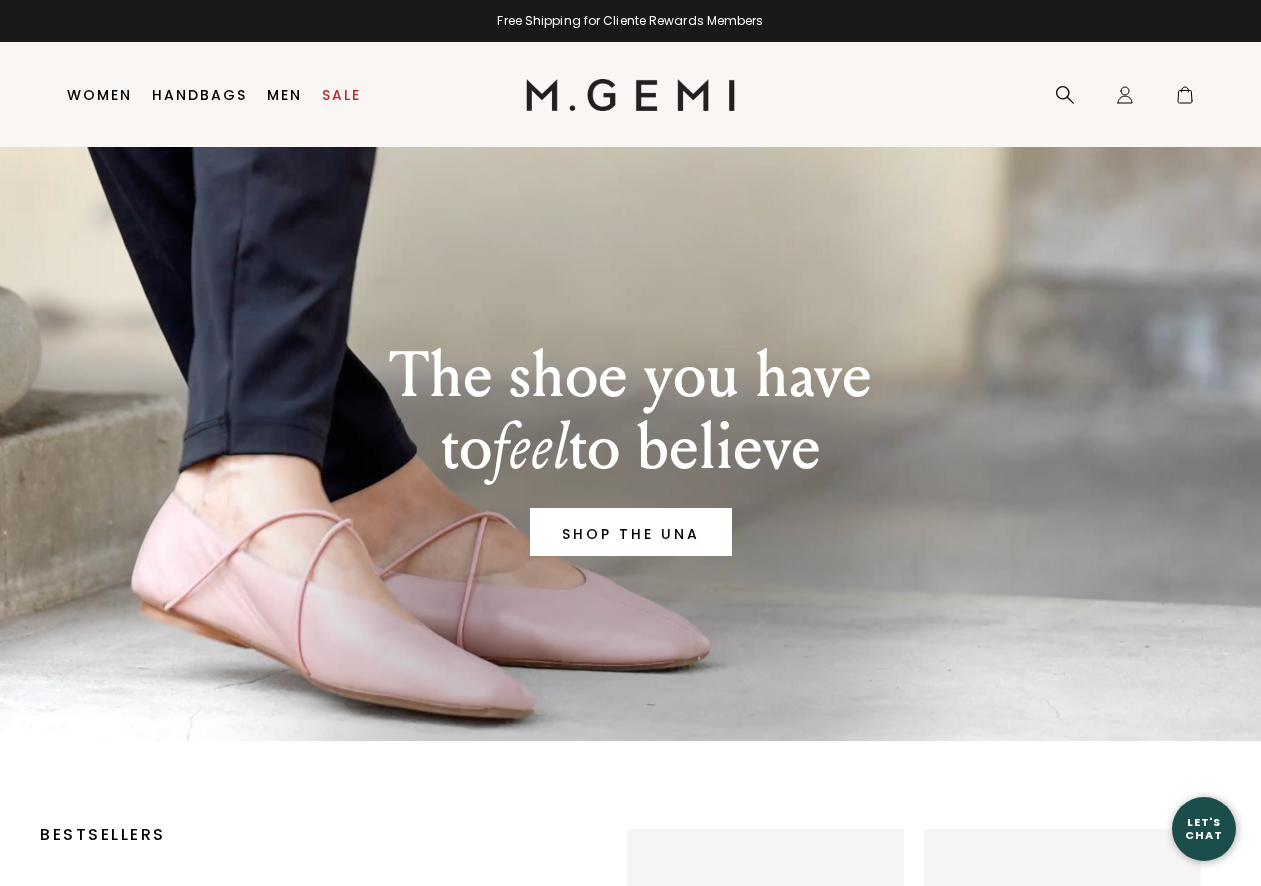 scroll, scrollTop: 0, scrollLeft: 0, axis: both 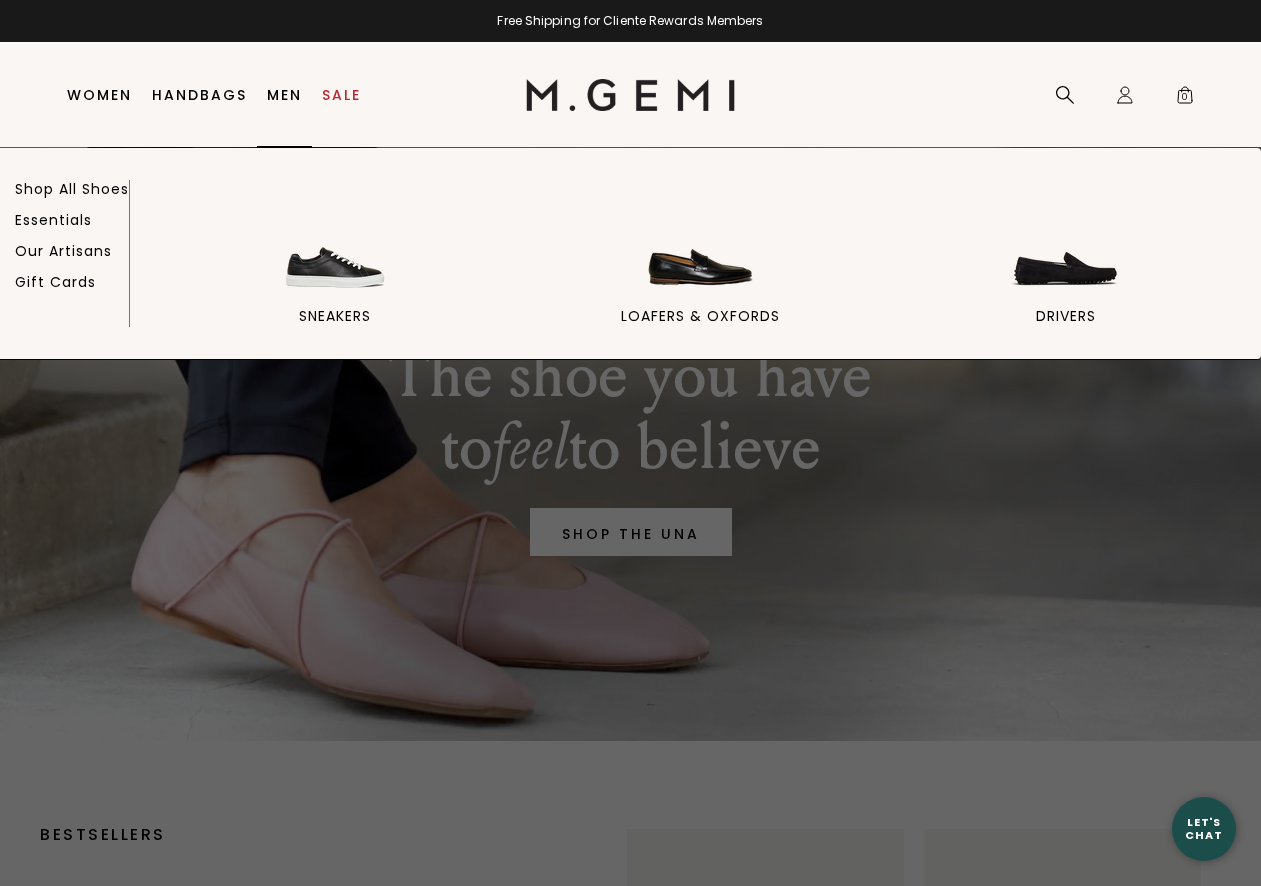 click on "Men" at bounding box center (284, 95) 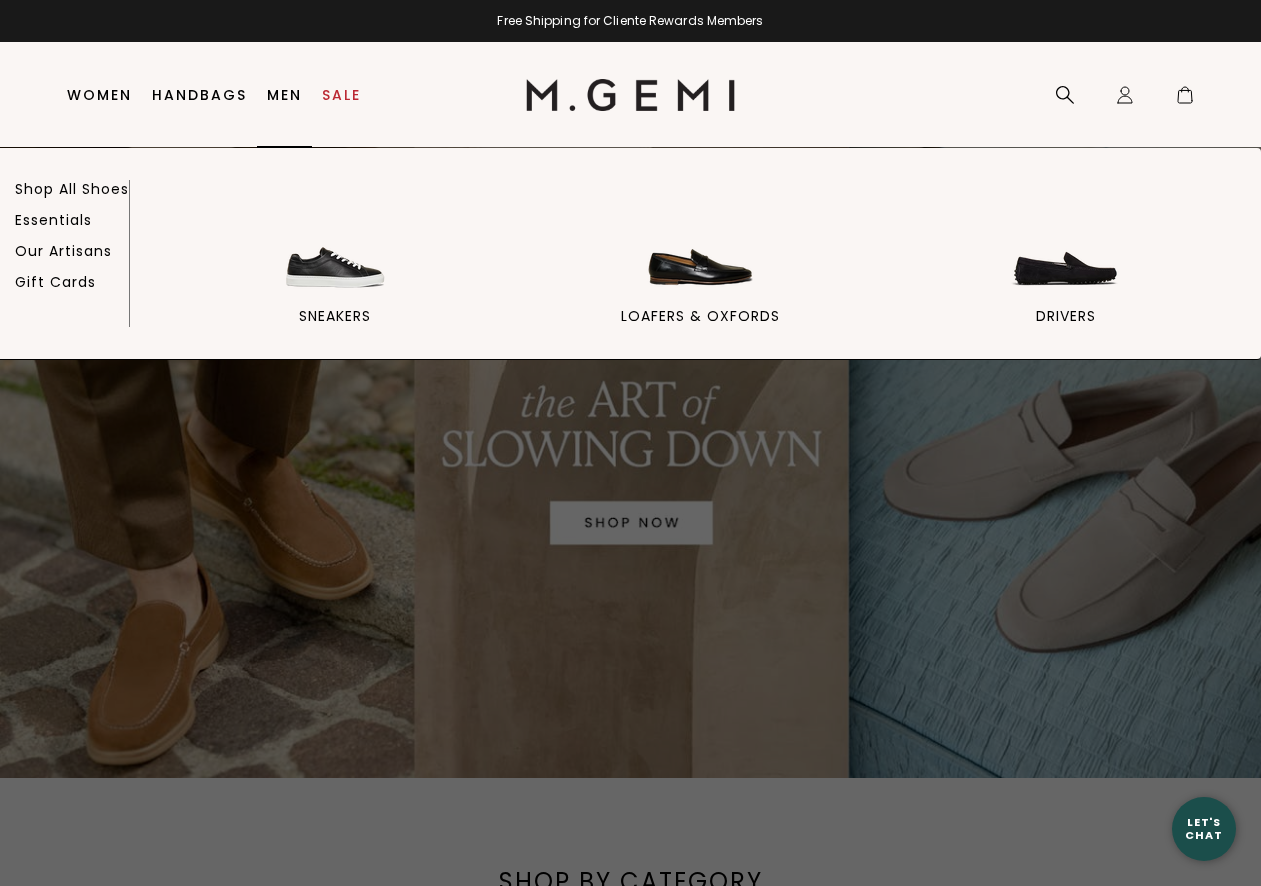 scroll, scrollTop: 0, scrollLeft: 0, axis: both 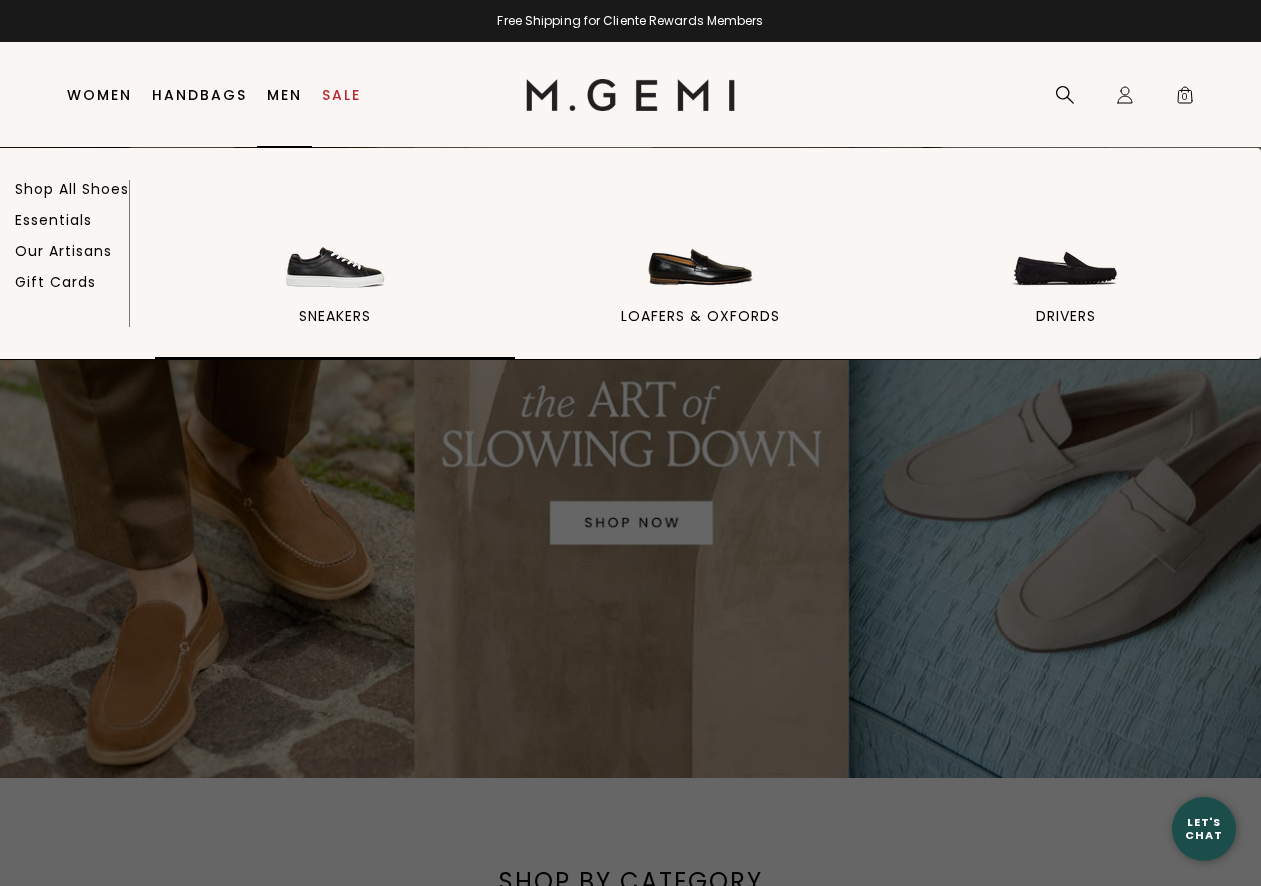 click on "sneakers" at bounding box center [335, 272] 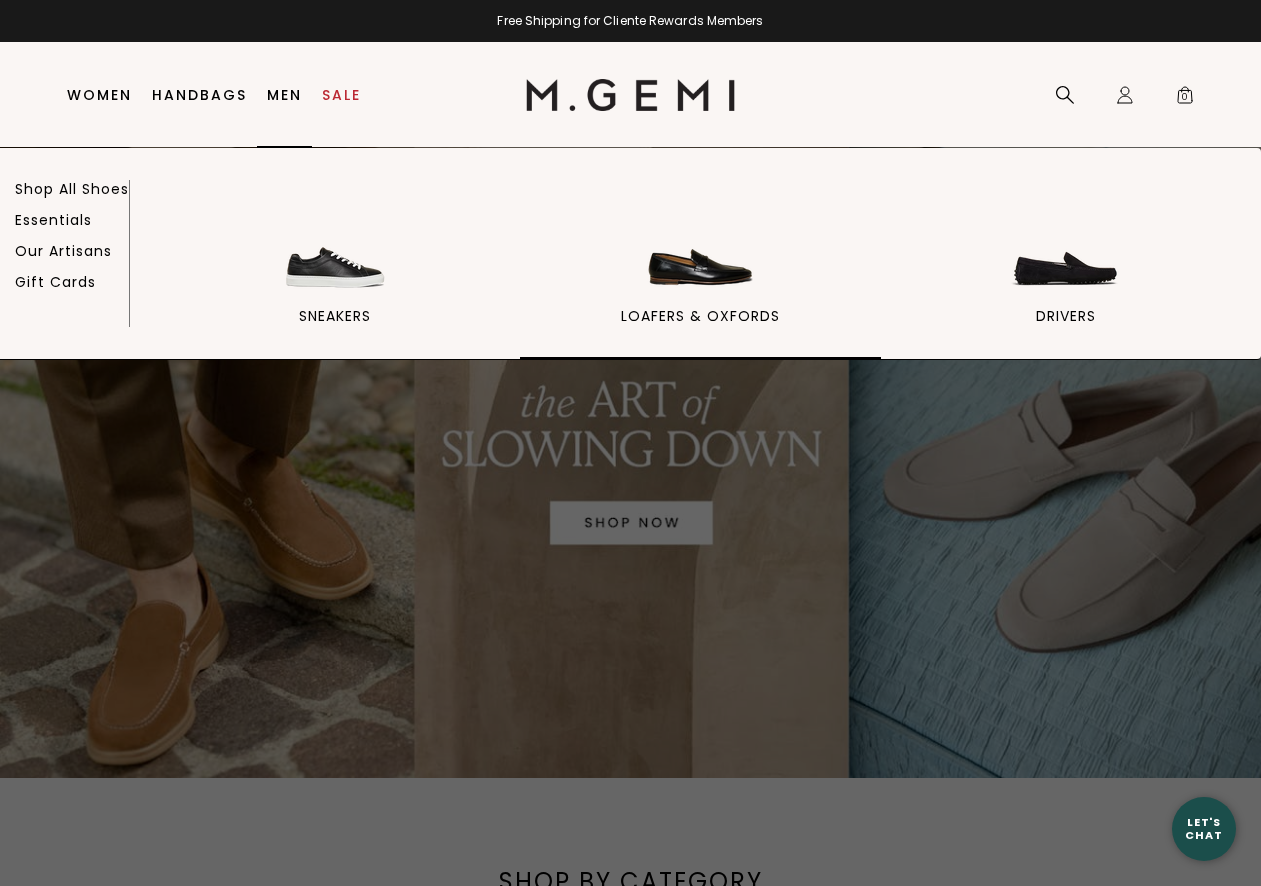 click at bounding box center [700, 241] 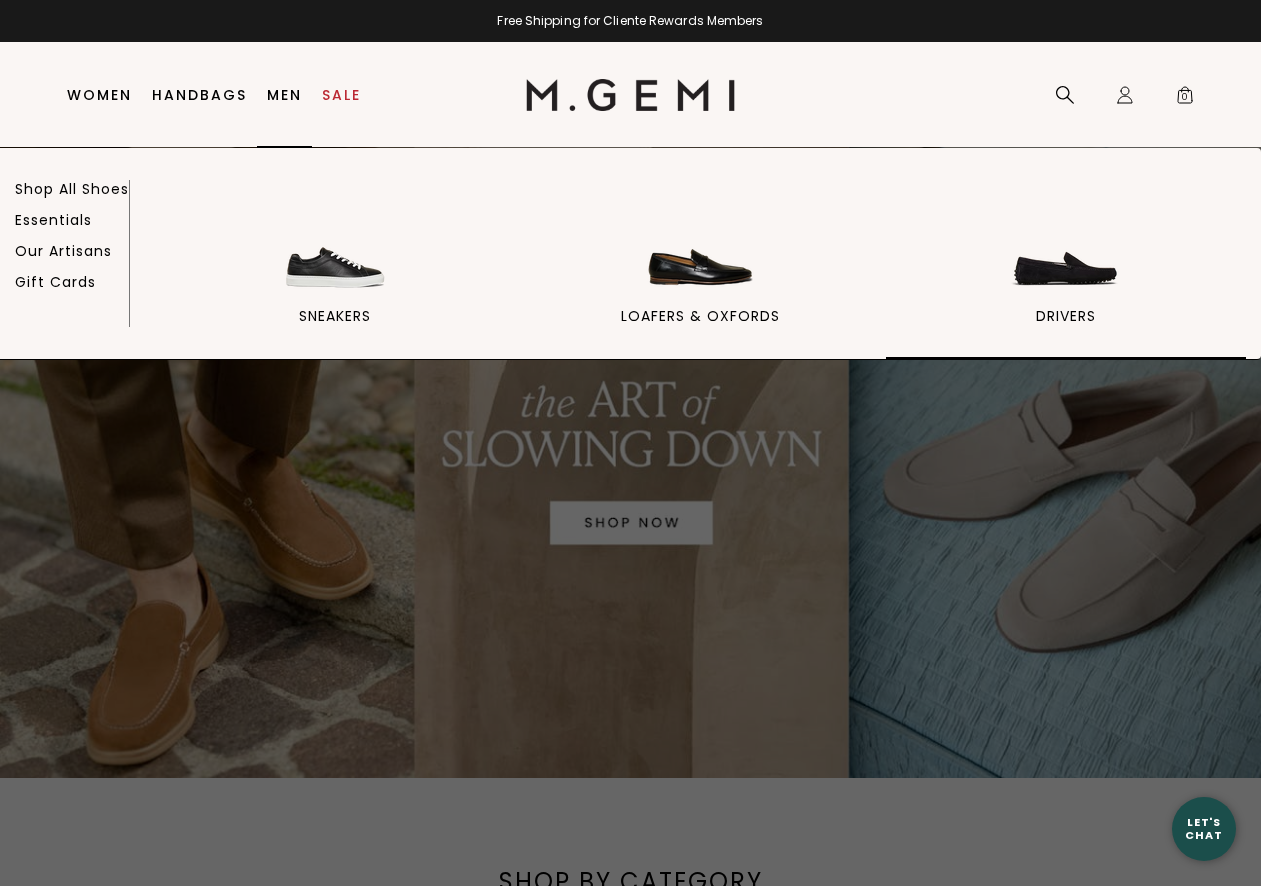 click at bounding box center (1066, 241) 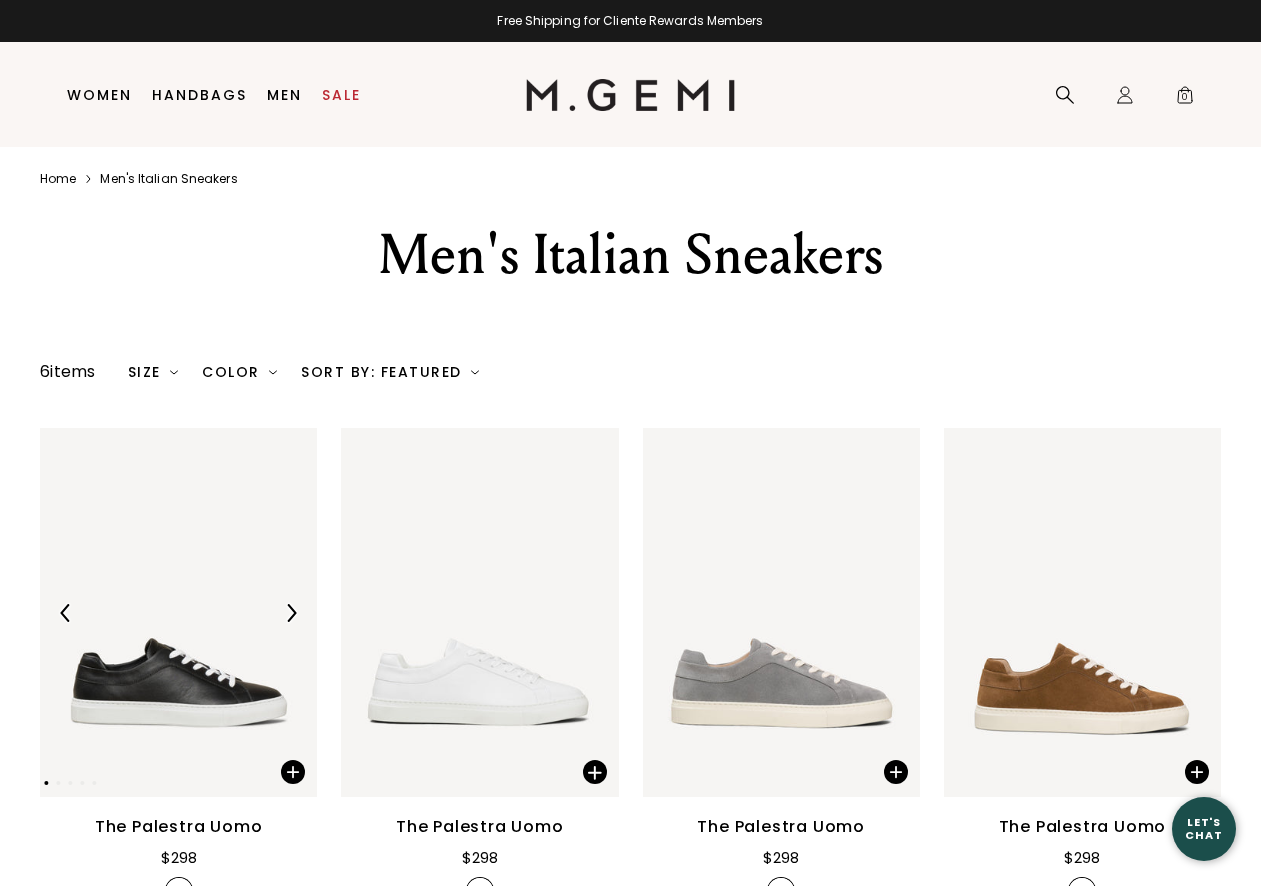 scroll, scrollTop: 0, scrollLeft: 0, axis: both 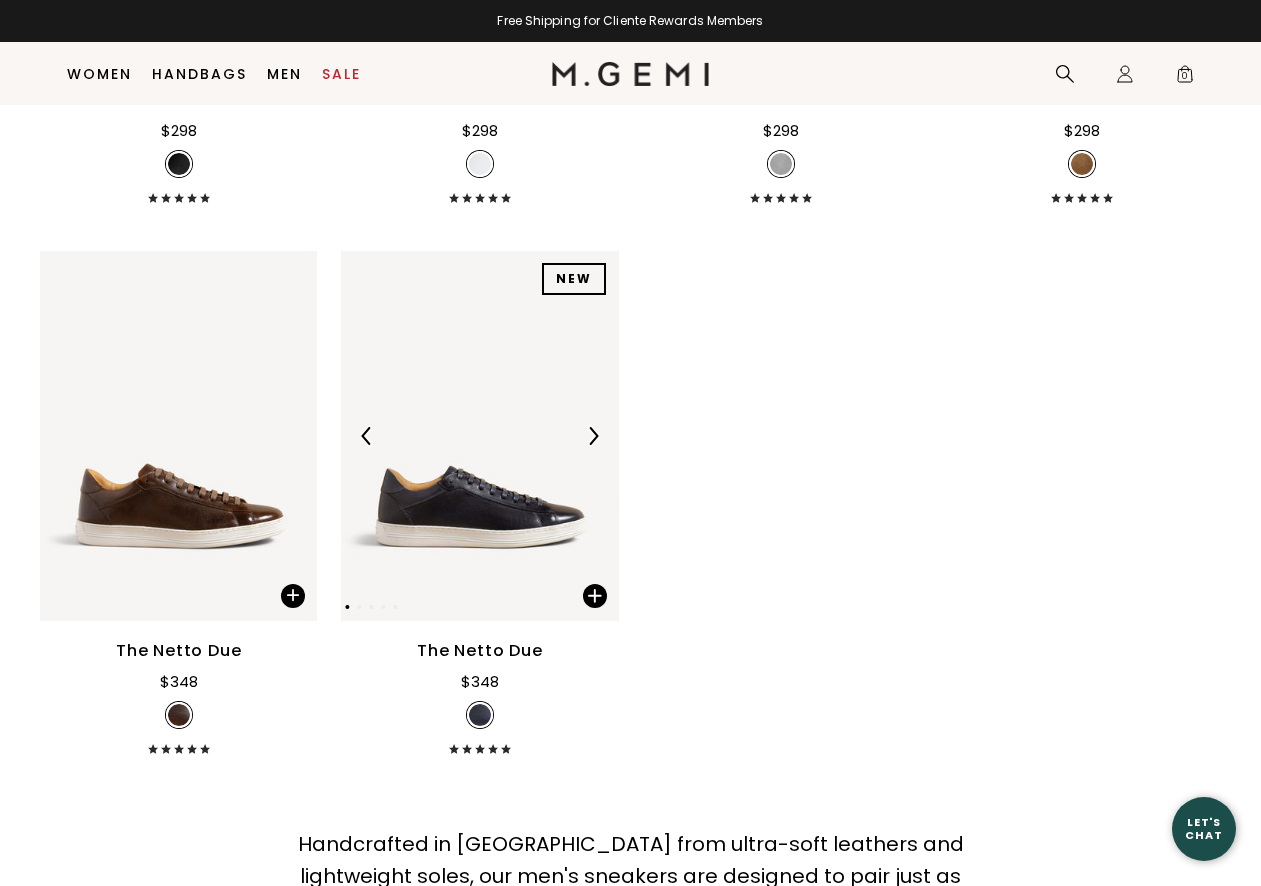 click at bounding box center [593, 436] 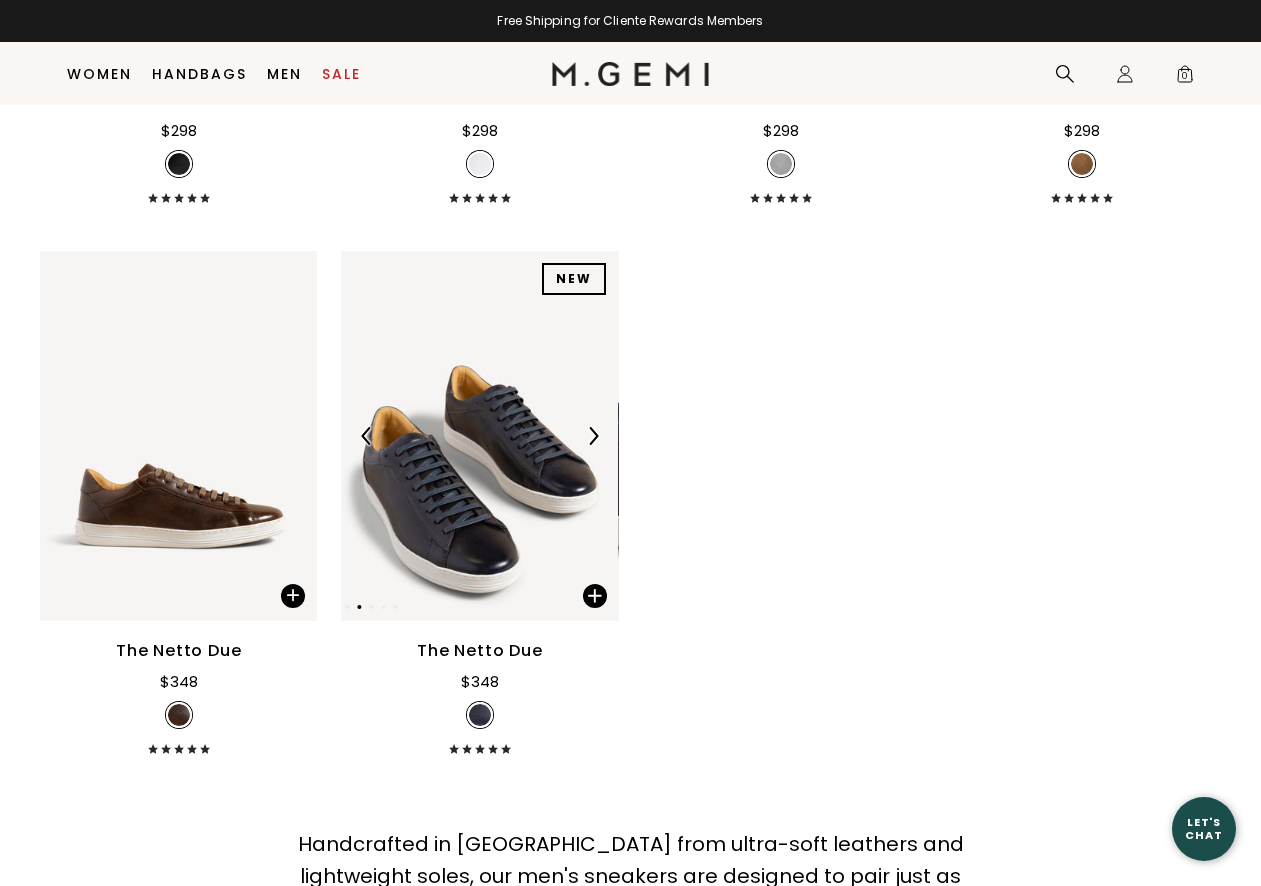 click at bounding box center [593, 436] 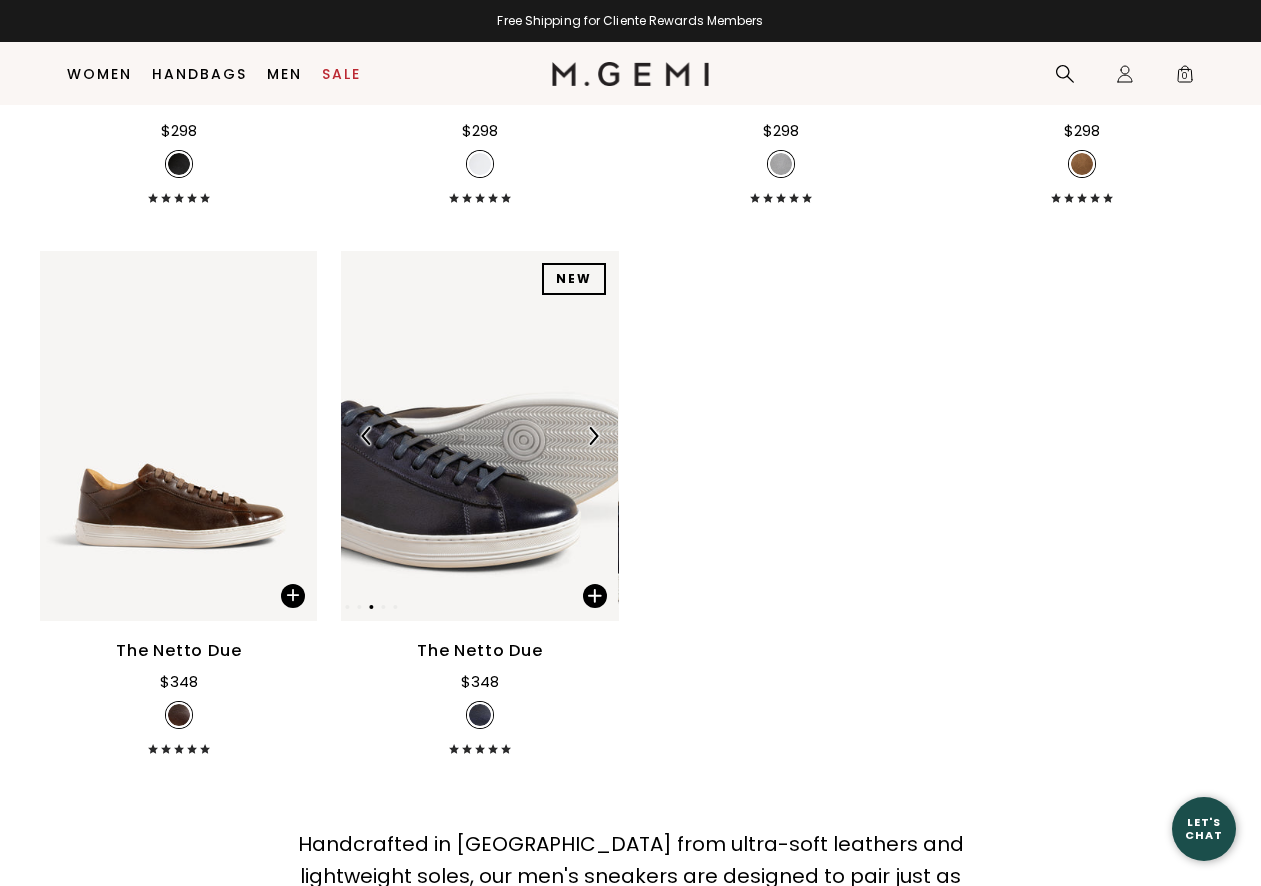 click at bounding box center (593, 436) 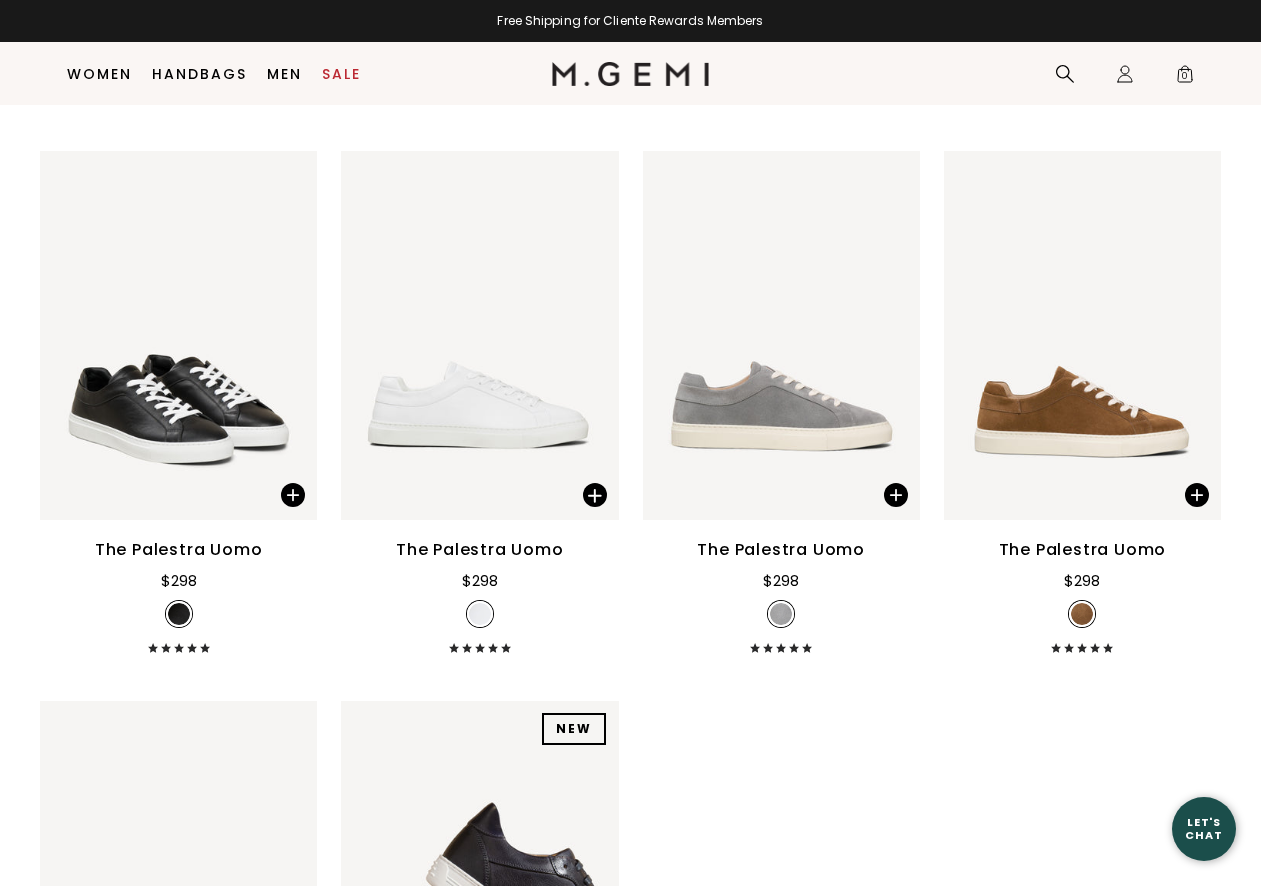 scroll, scrollTop: 0, scrollLeft: 0, axis: both 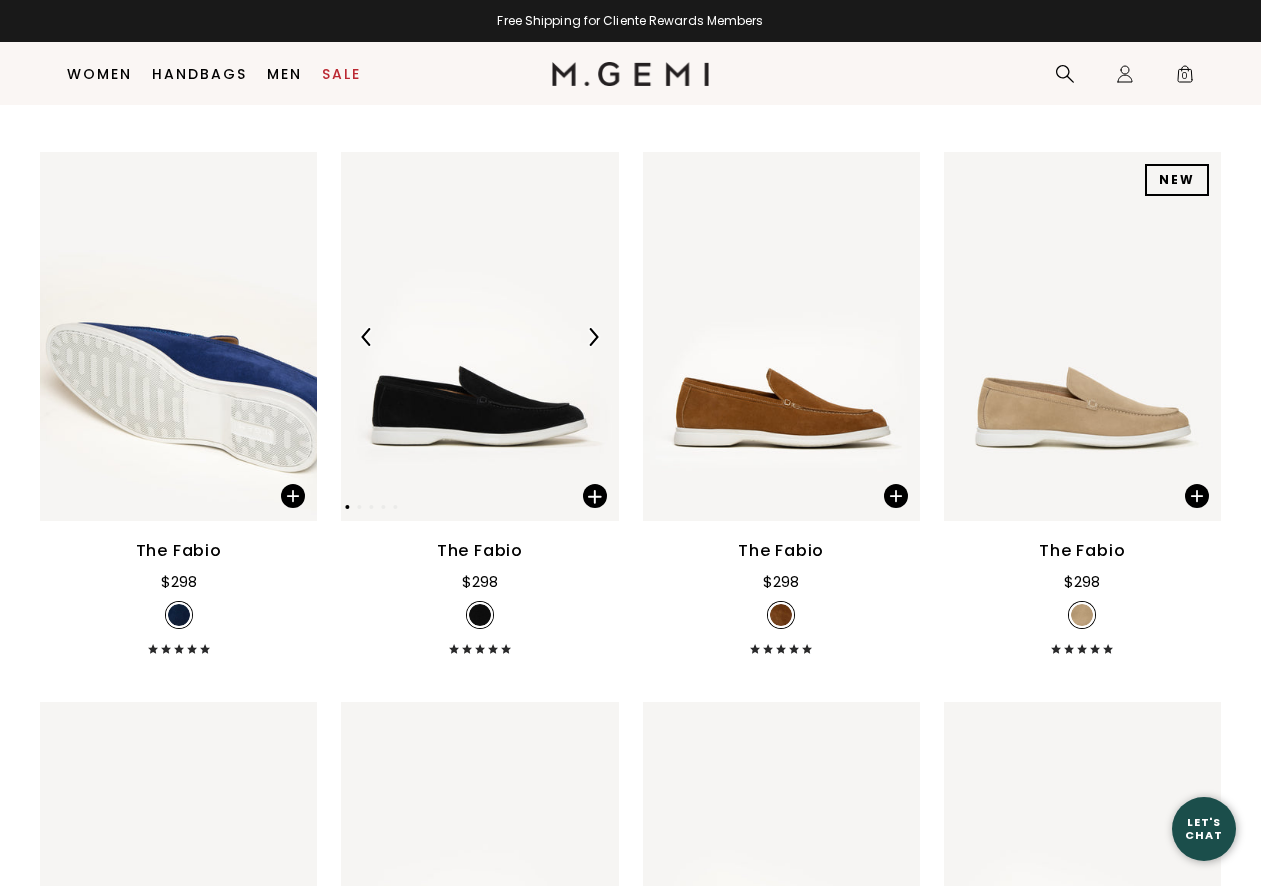 click at bounding box center (593, 337) 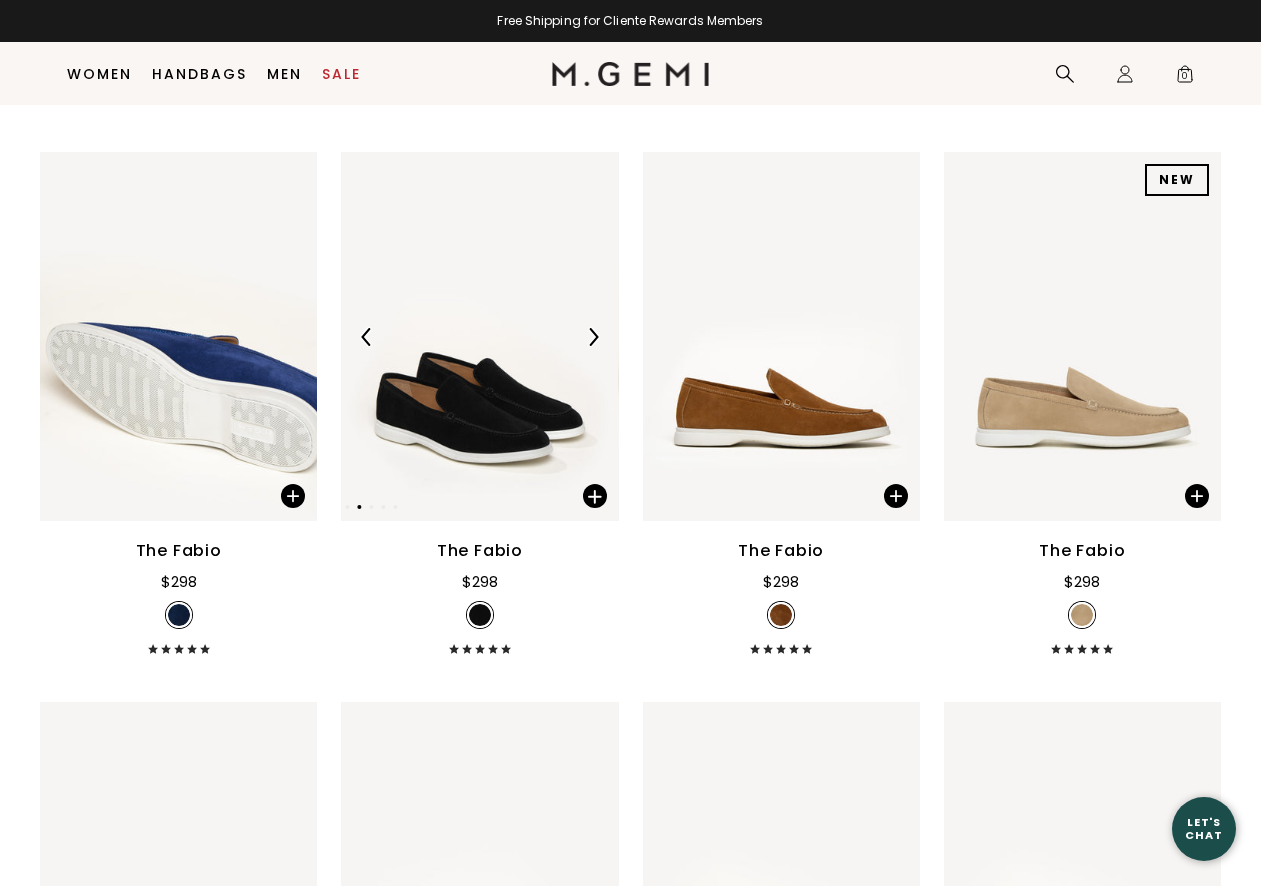 click at bounding box center [593, 337] 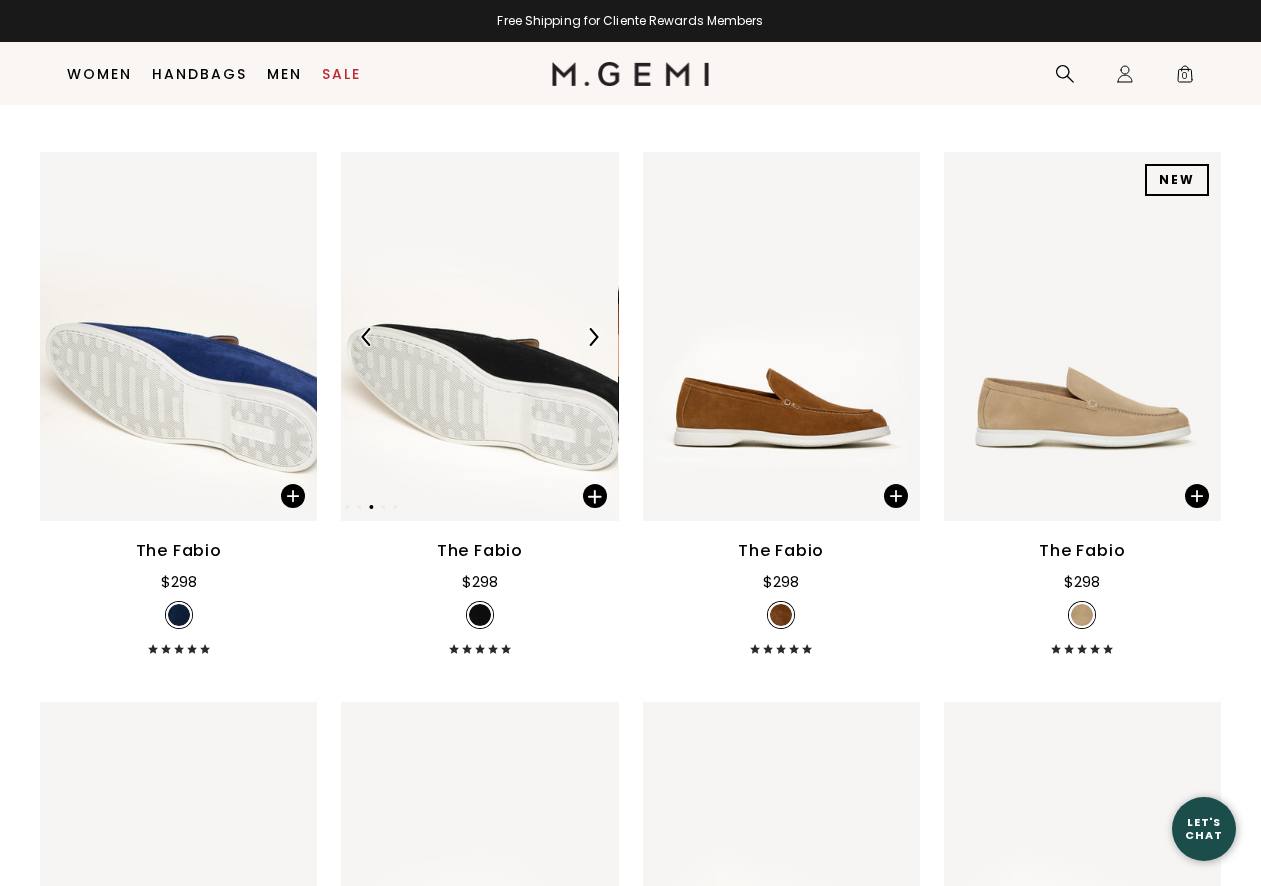 click at bounding box center [593, 337] 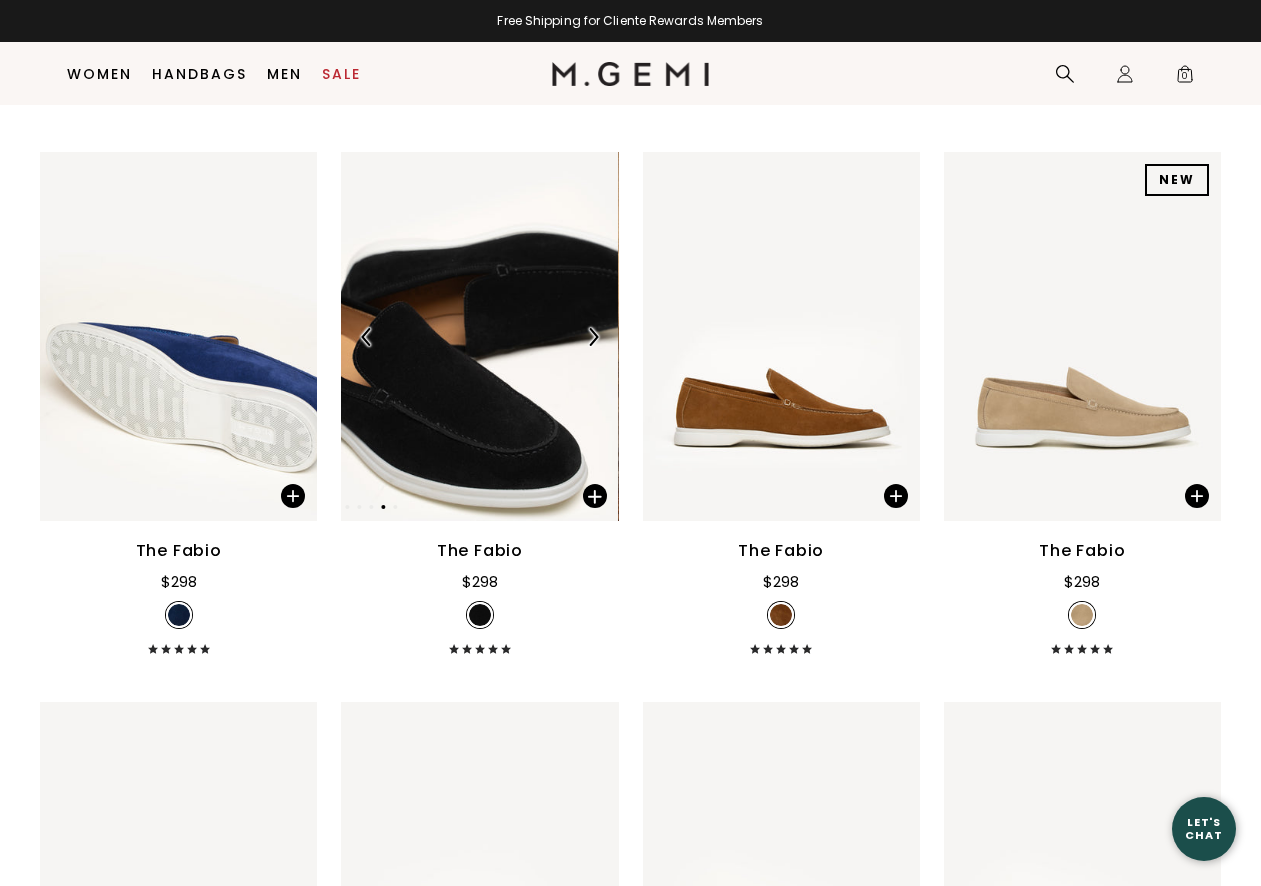 click at bounding box center [593, 337] 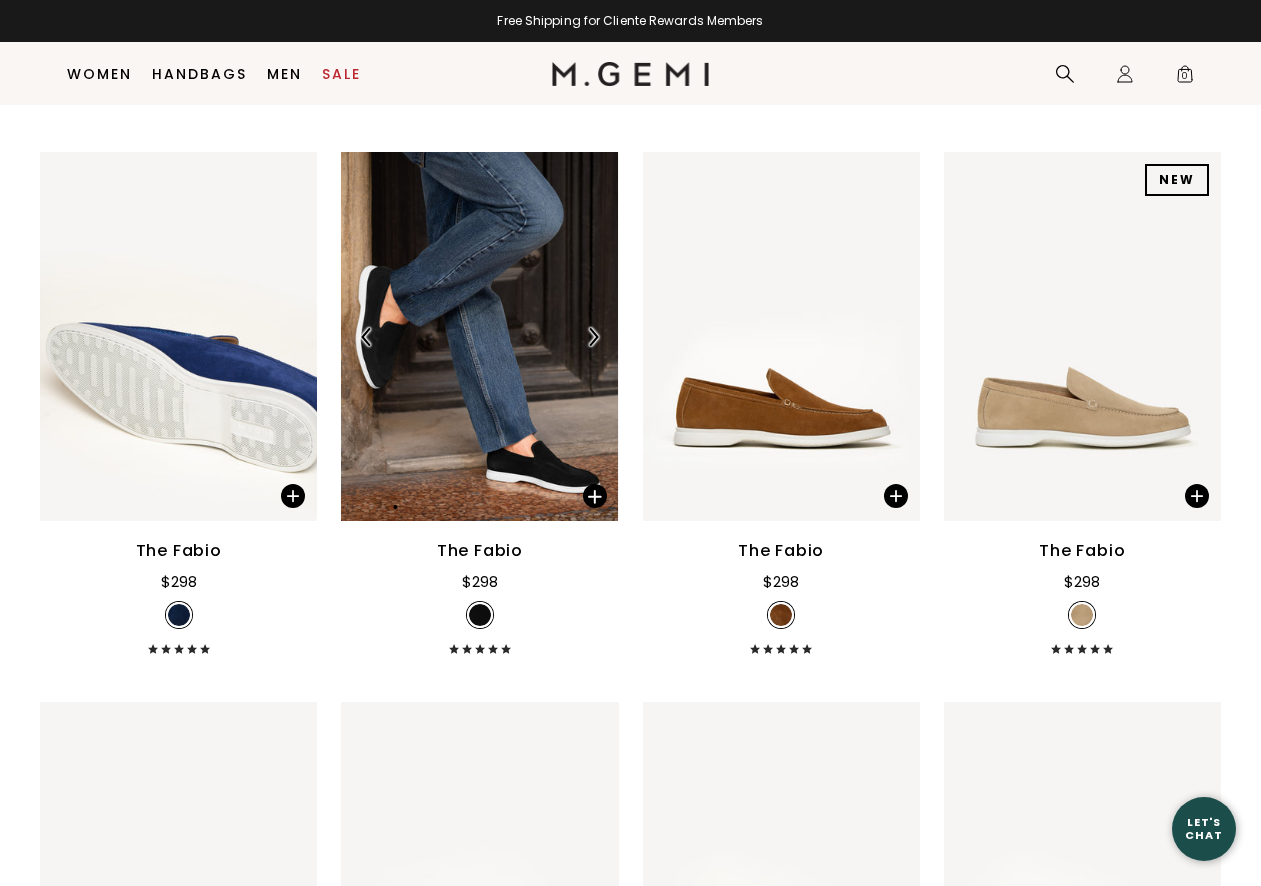 click at bounding box center (593, 337) 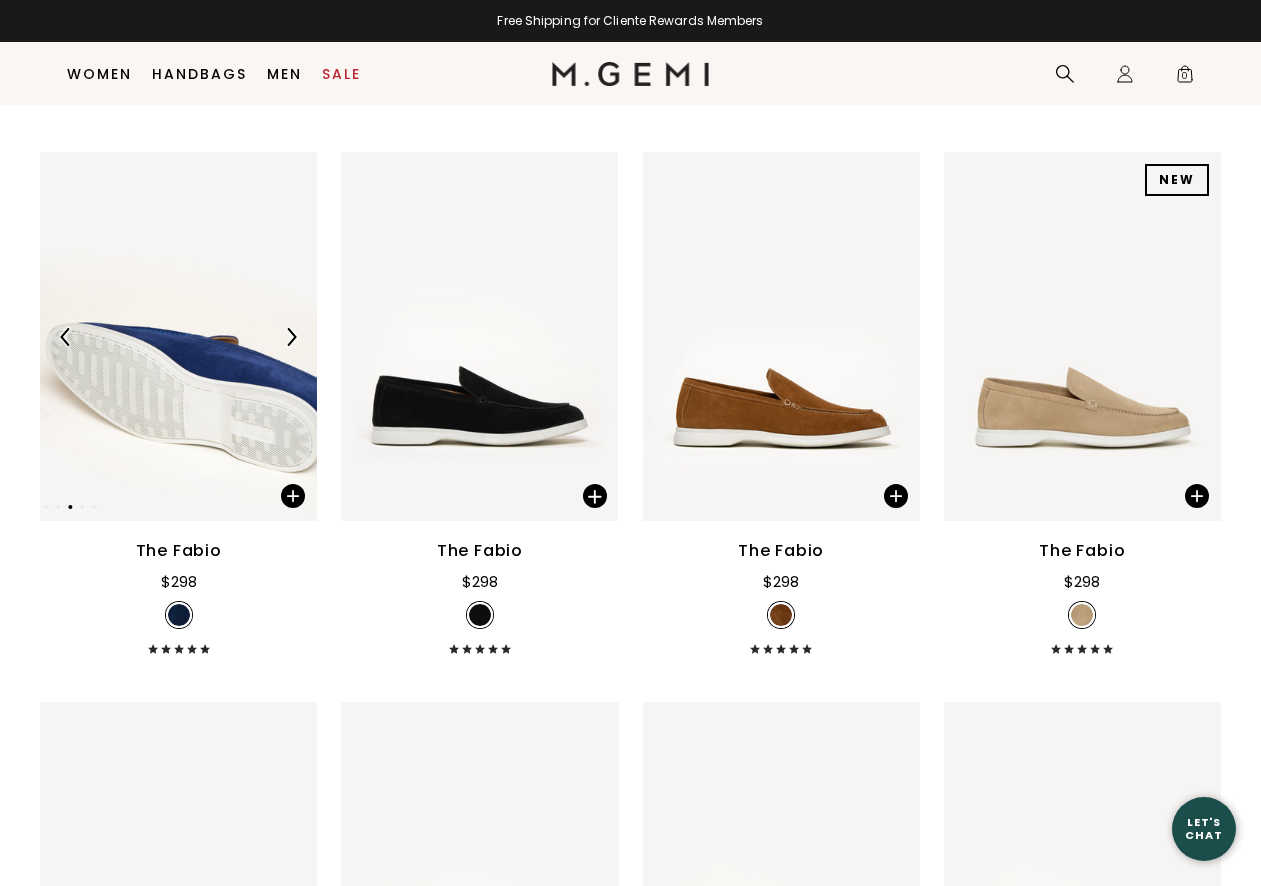 click at bounding box center (291, 337) 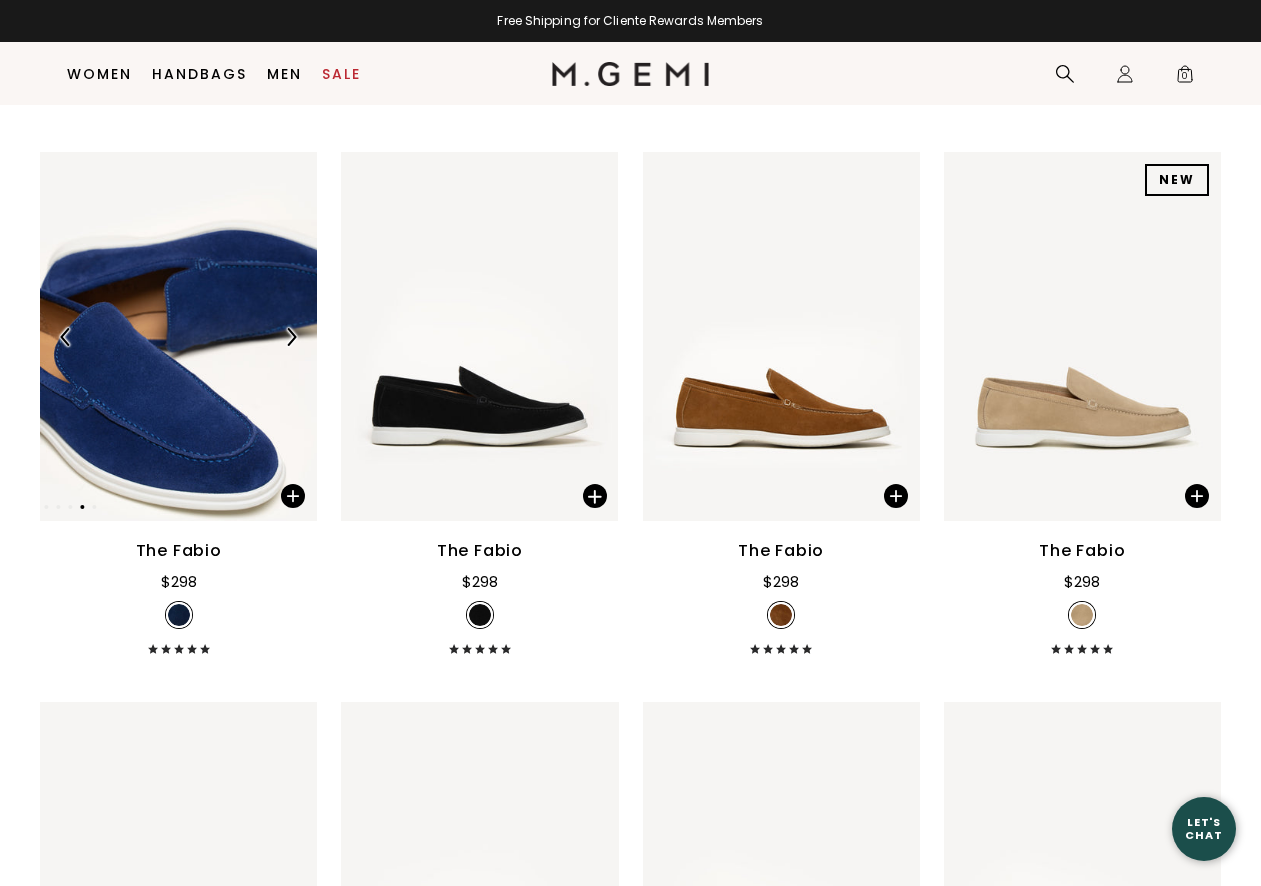 click at bounding box center (291, 337) 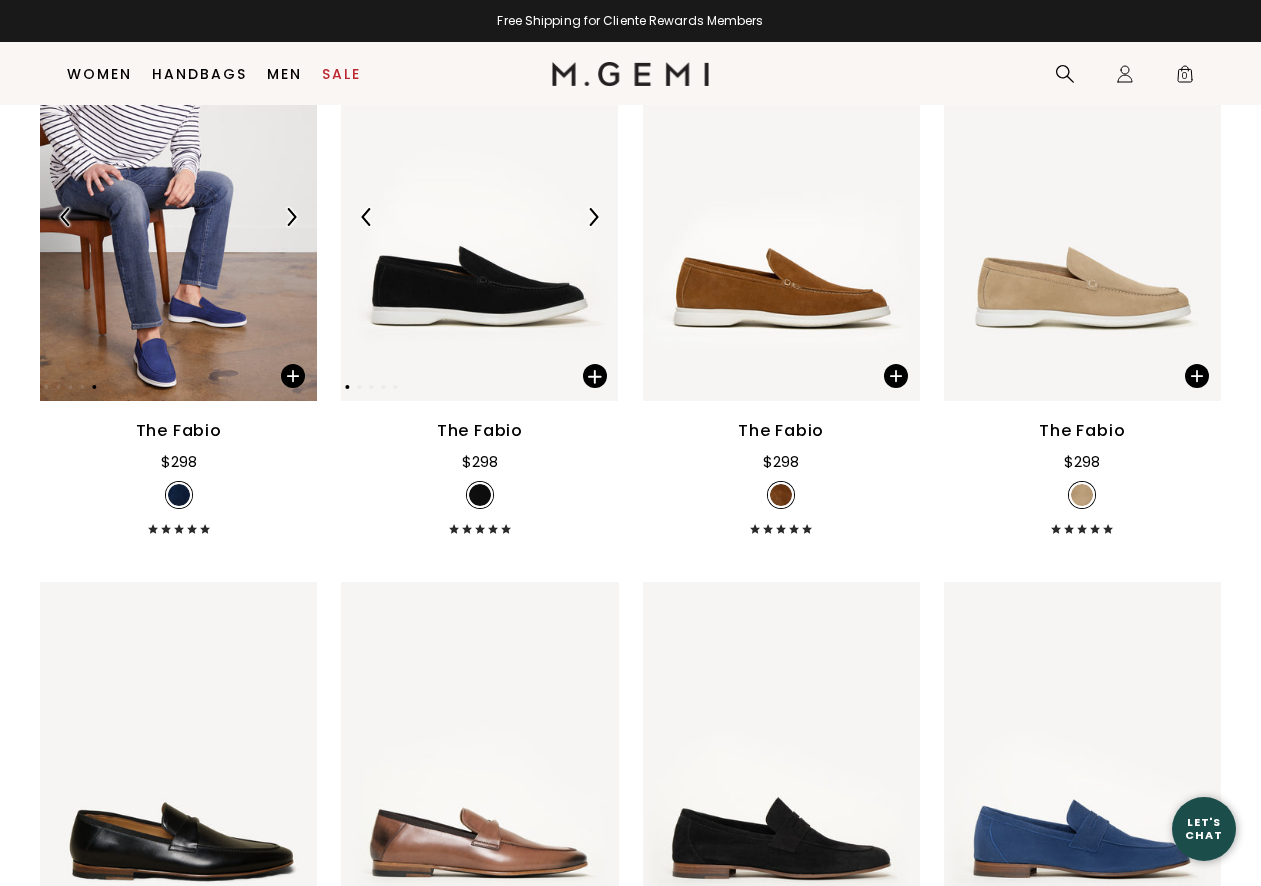 scroll, scrollTop: 0, scrollLeft: 0, axis: both 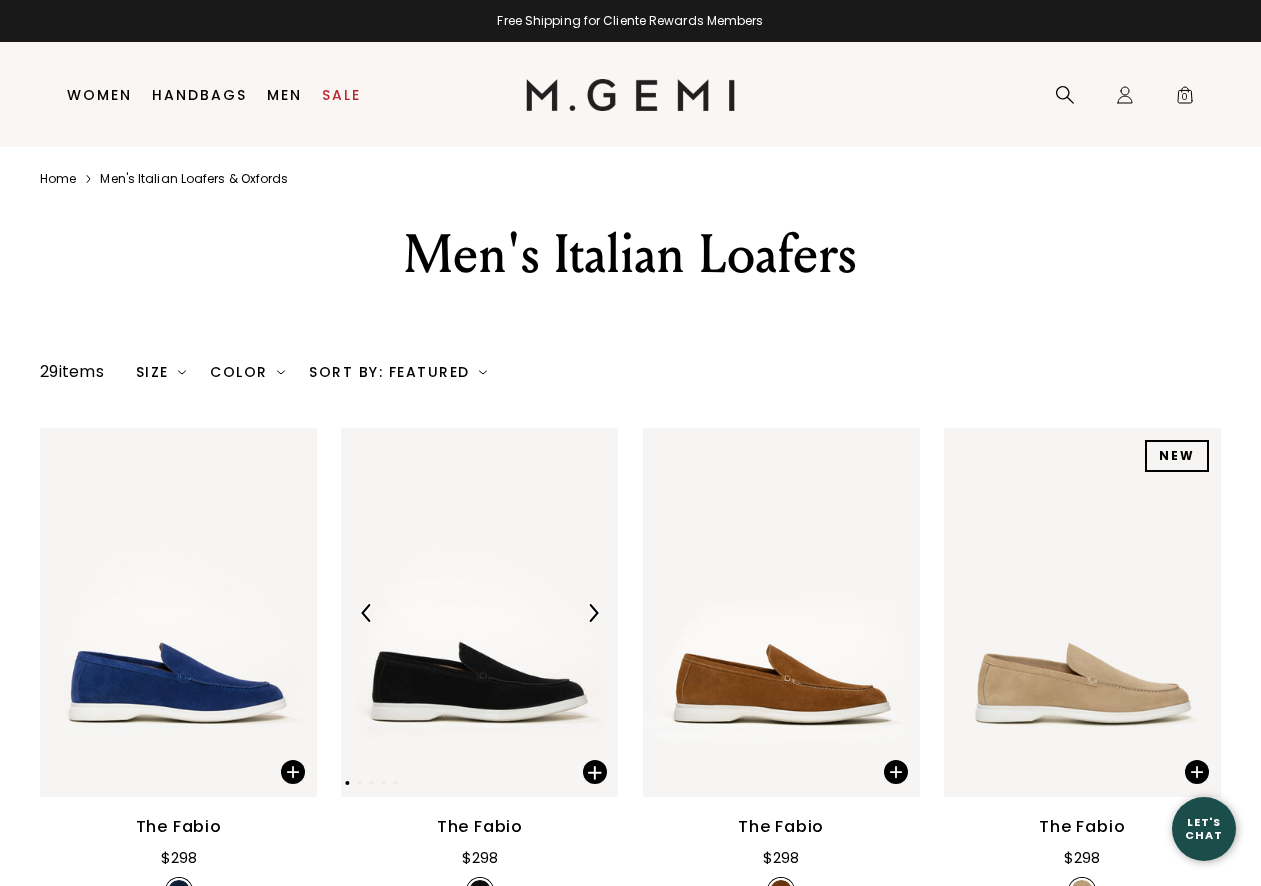 click at bounding box center [593, 613] 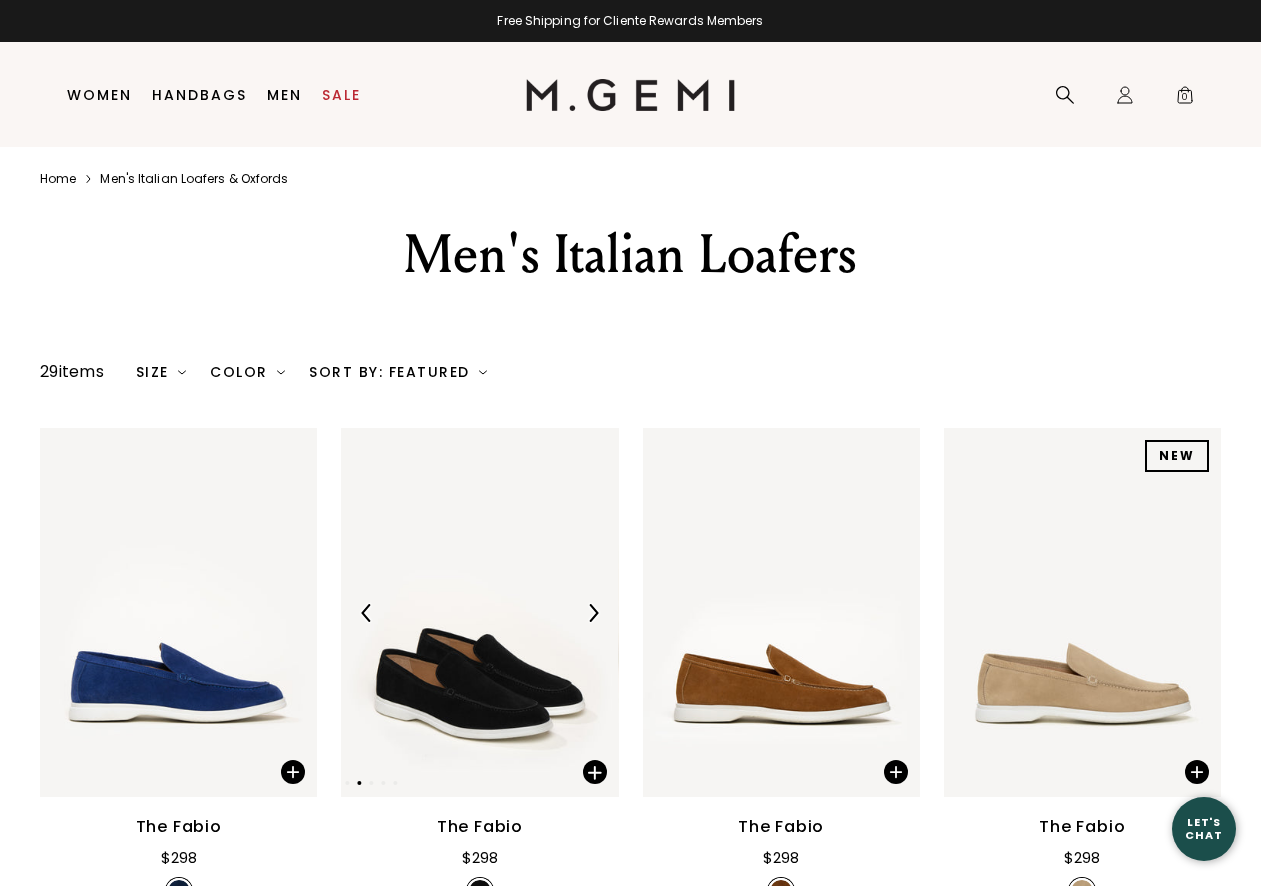 click at bounding box center (479, 613) 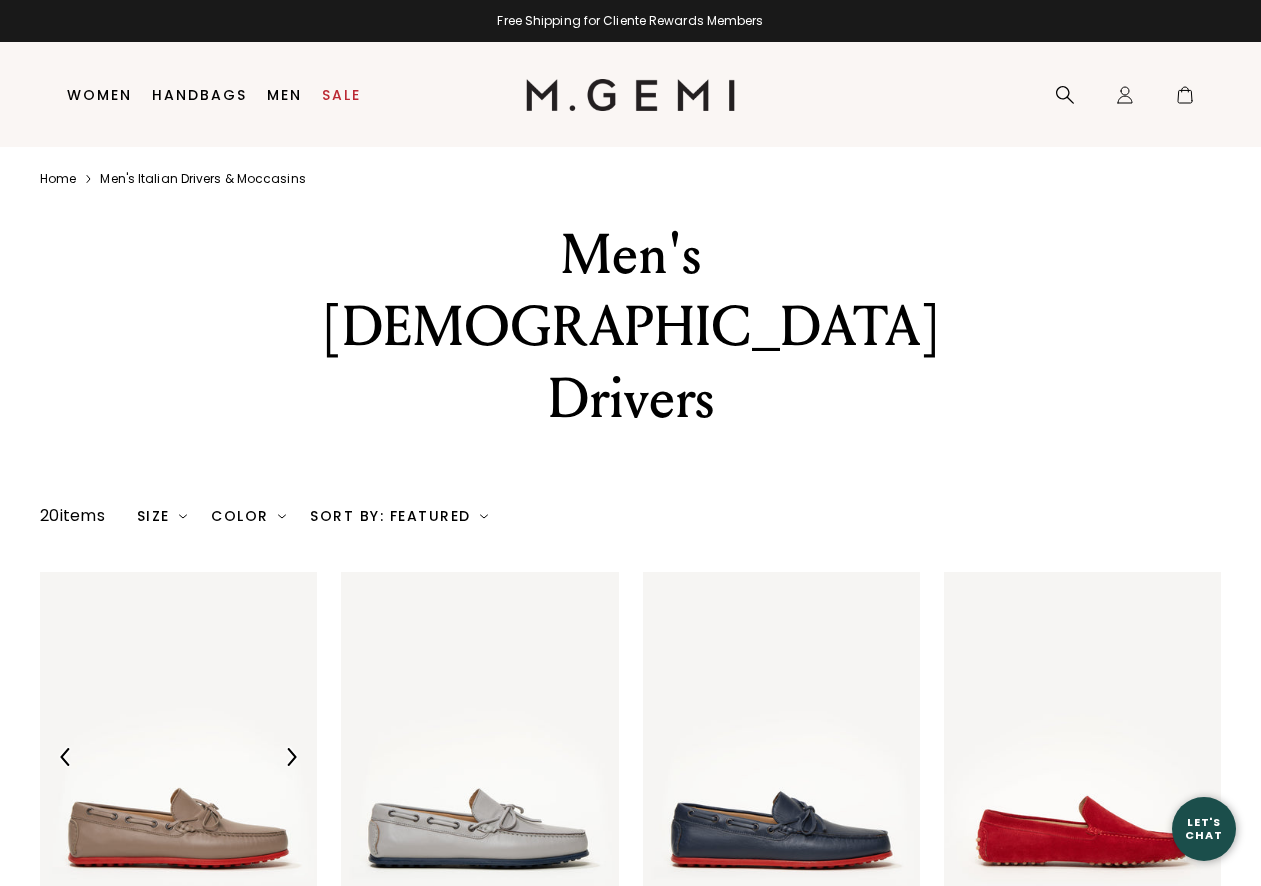 scroll, scrollTop: 0, scrollLeft: 0, axis: both 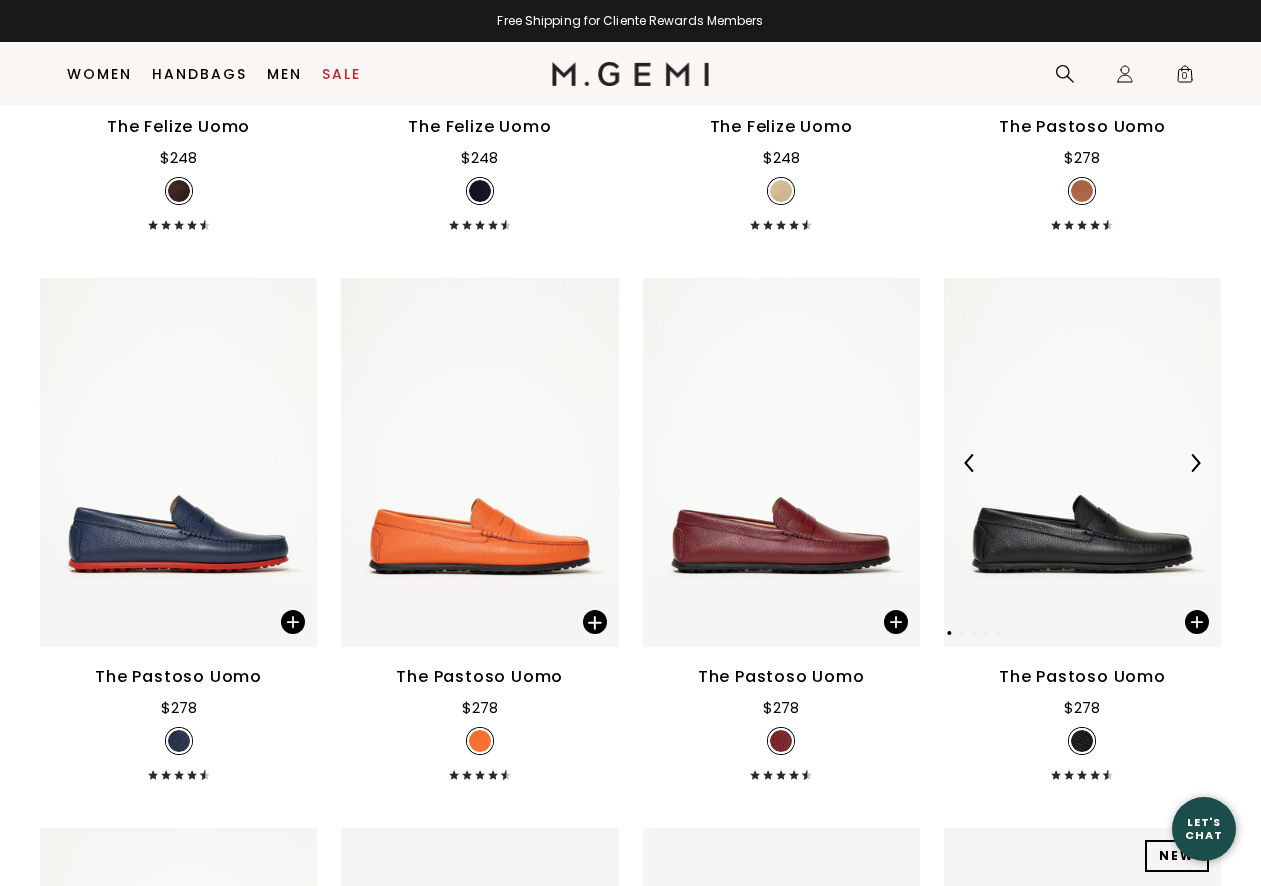 click at bounding box center [1195, 463] 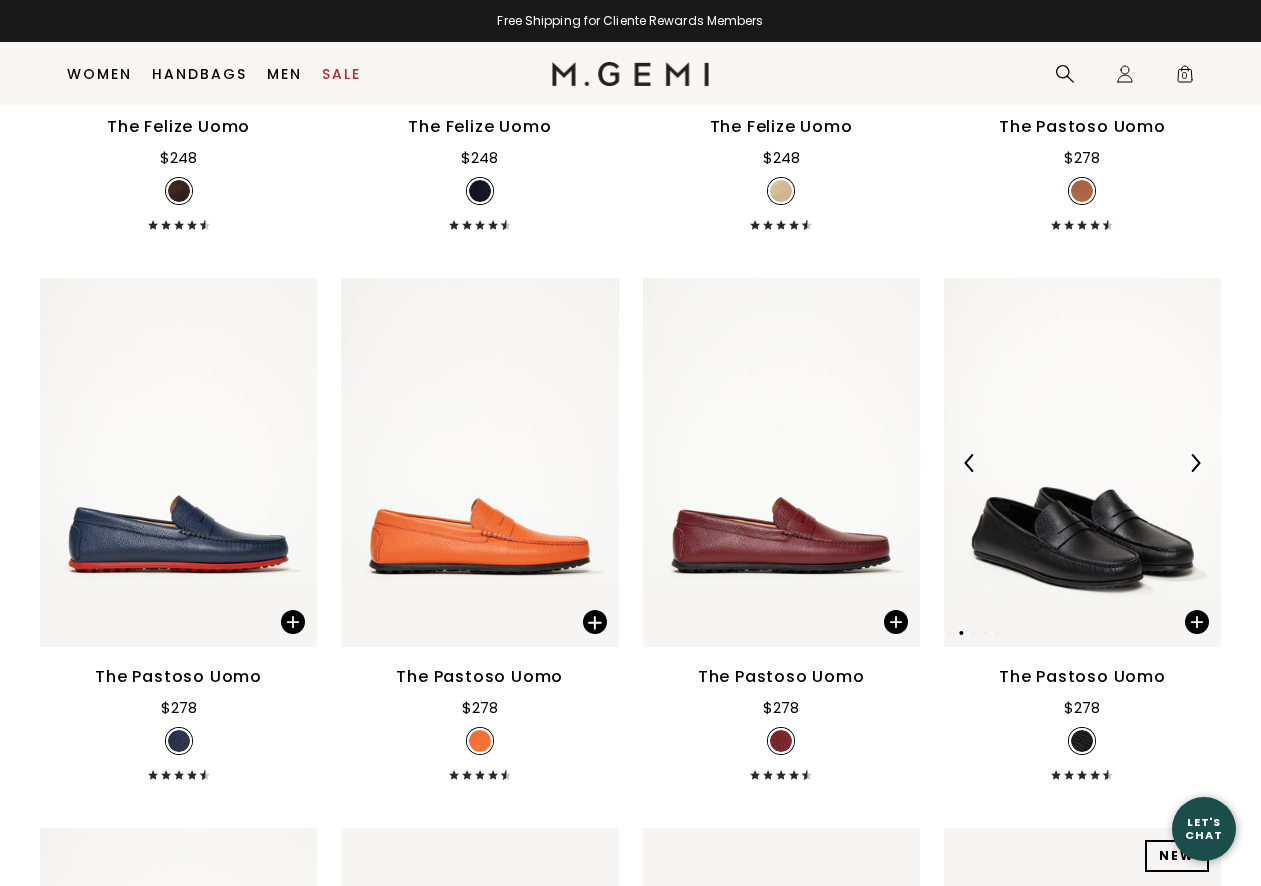 click at bounding box center [1195, 463] 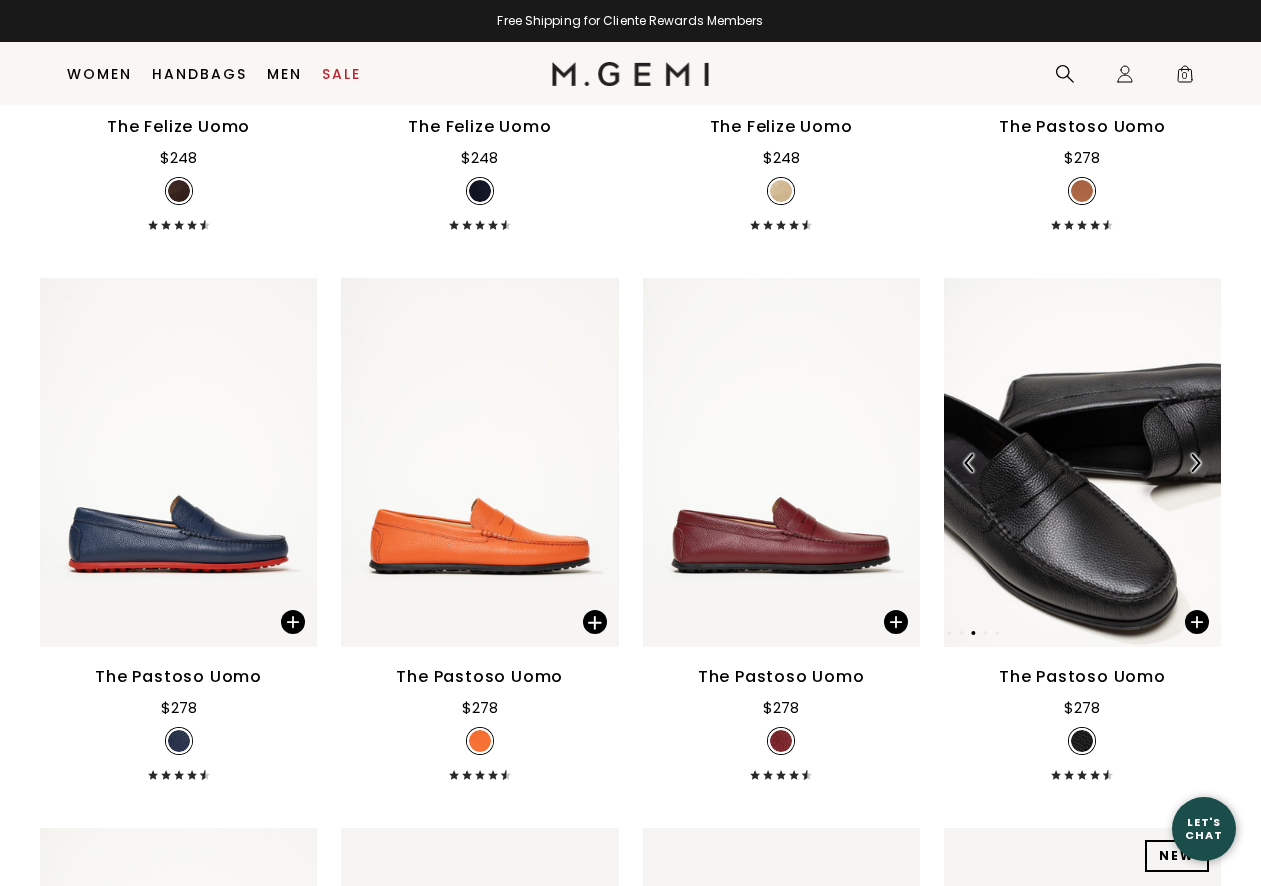 click at bounding box center (1195, 463) 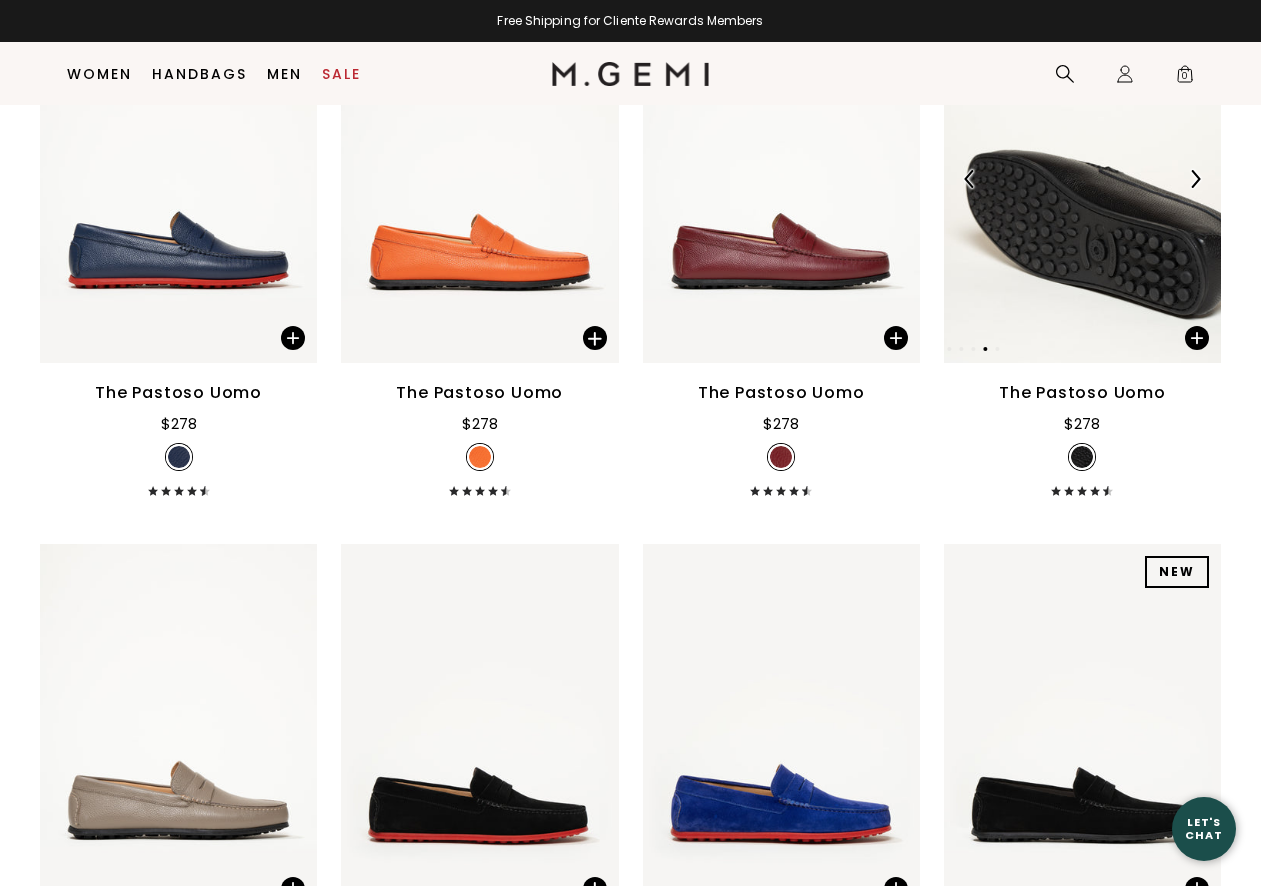 scroll, scrollTop: 2196, scrollLeft: 0, axis: vertical 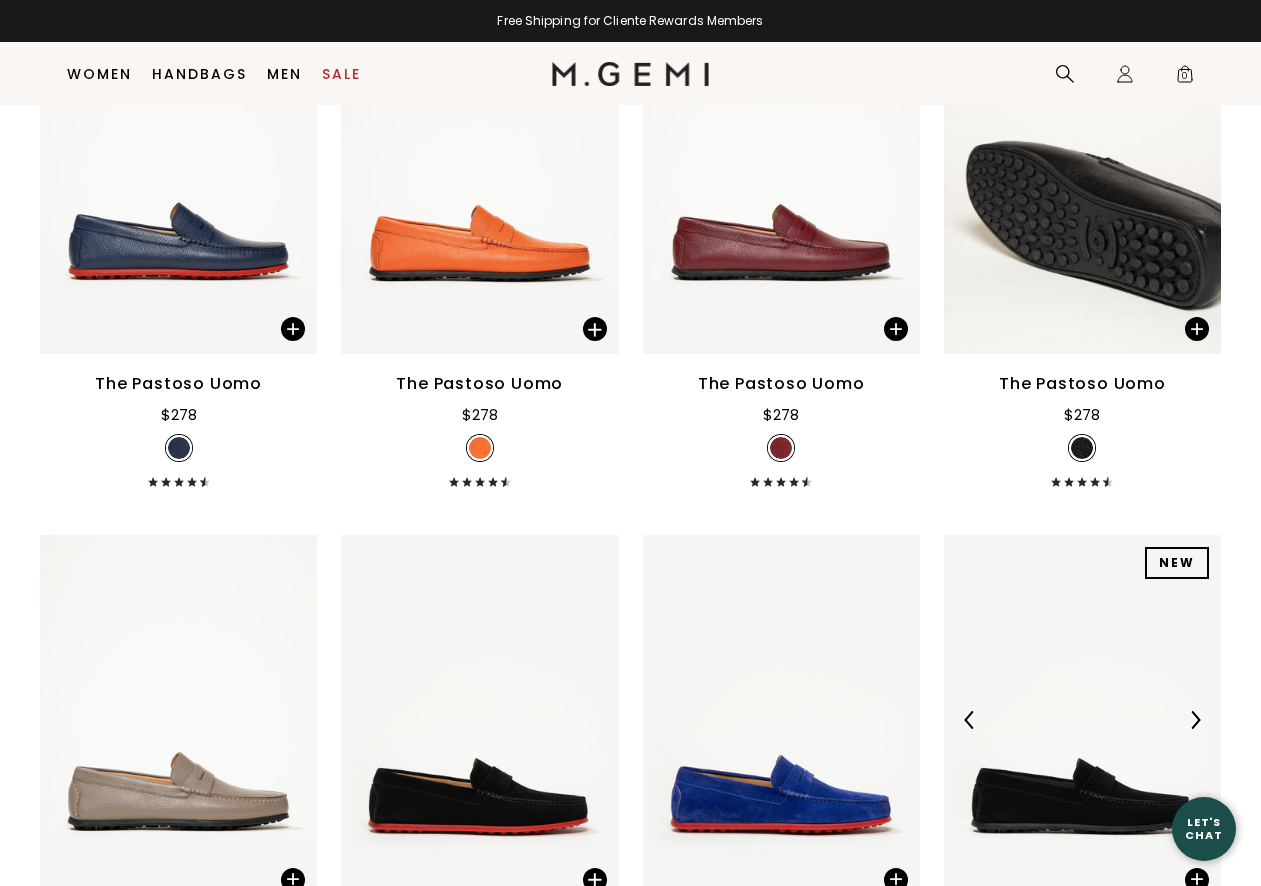 click at bounding box center (1195, 720) 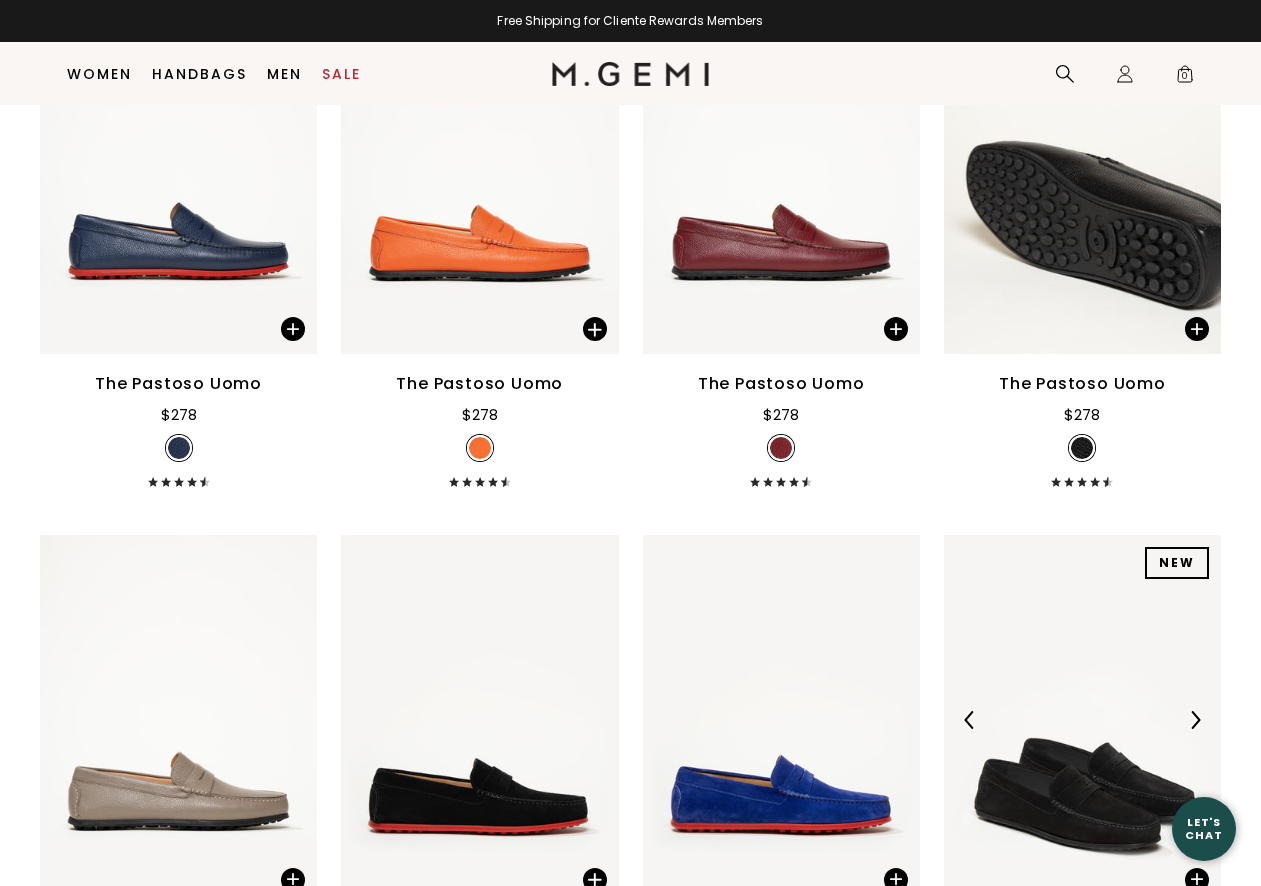 click at bounding box center (1195, 720) 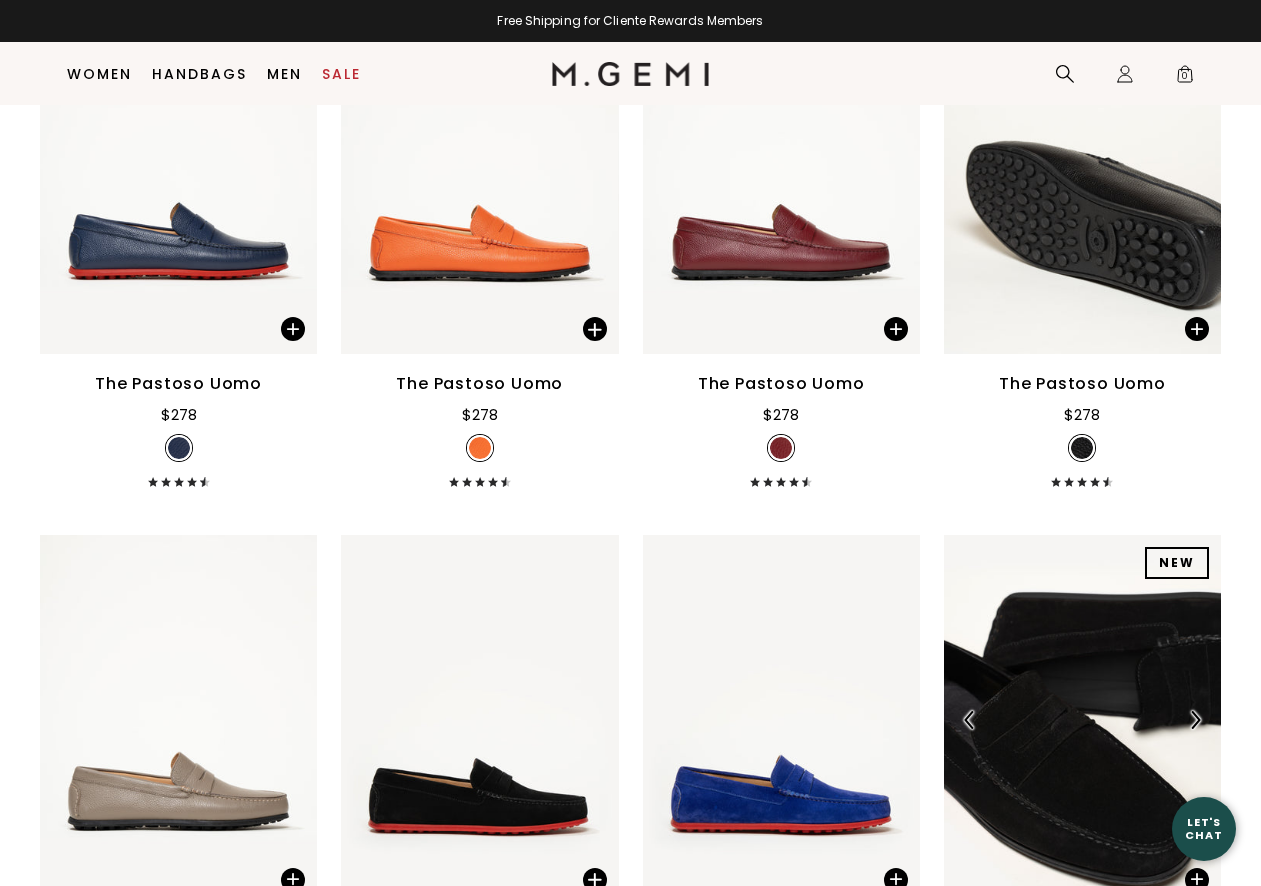 click at bounding box center (1195, 720) 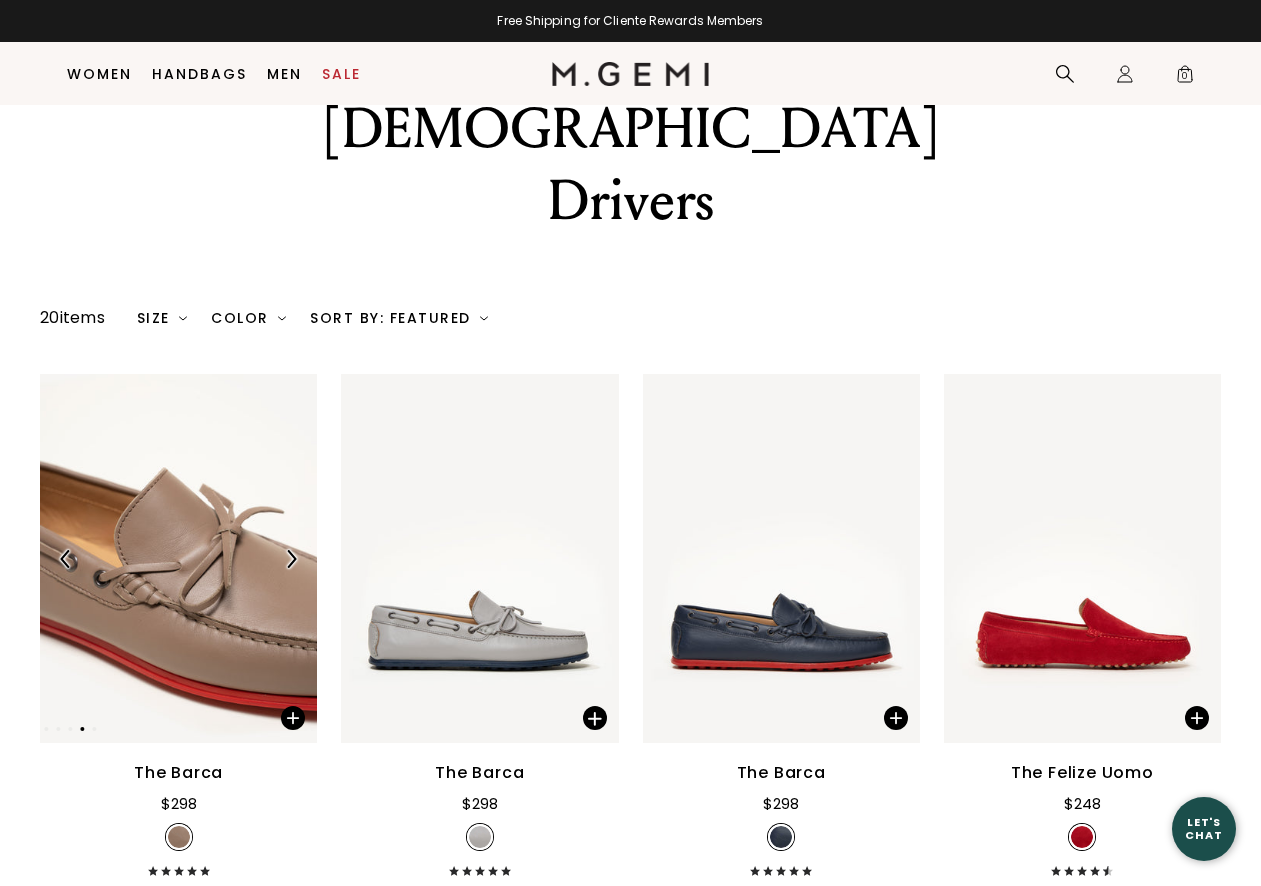 scroll, scrollTop: 0, scrollLeft: 0, axis: both 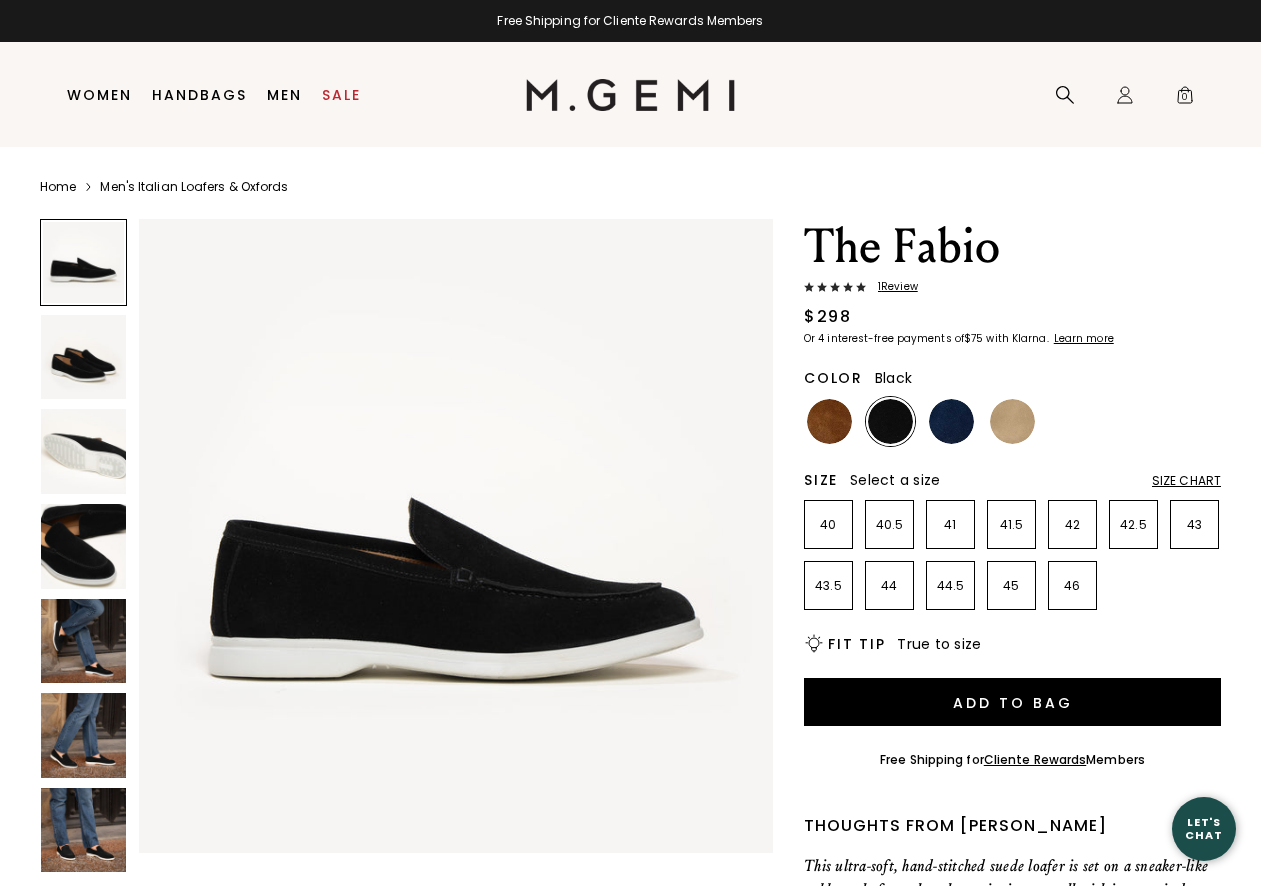 click at bounding box center [83, 641] 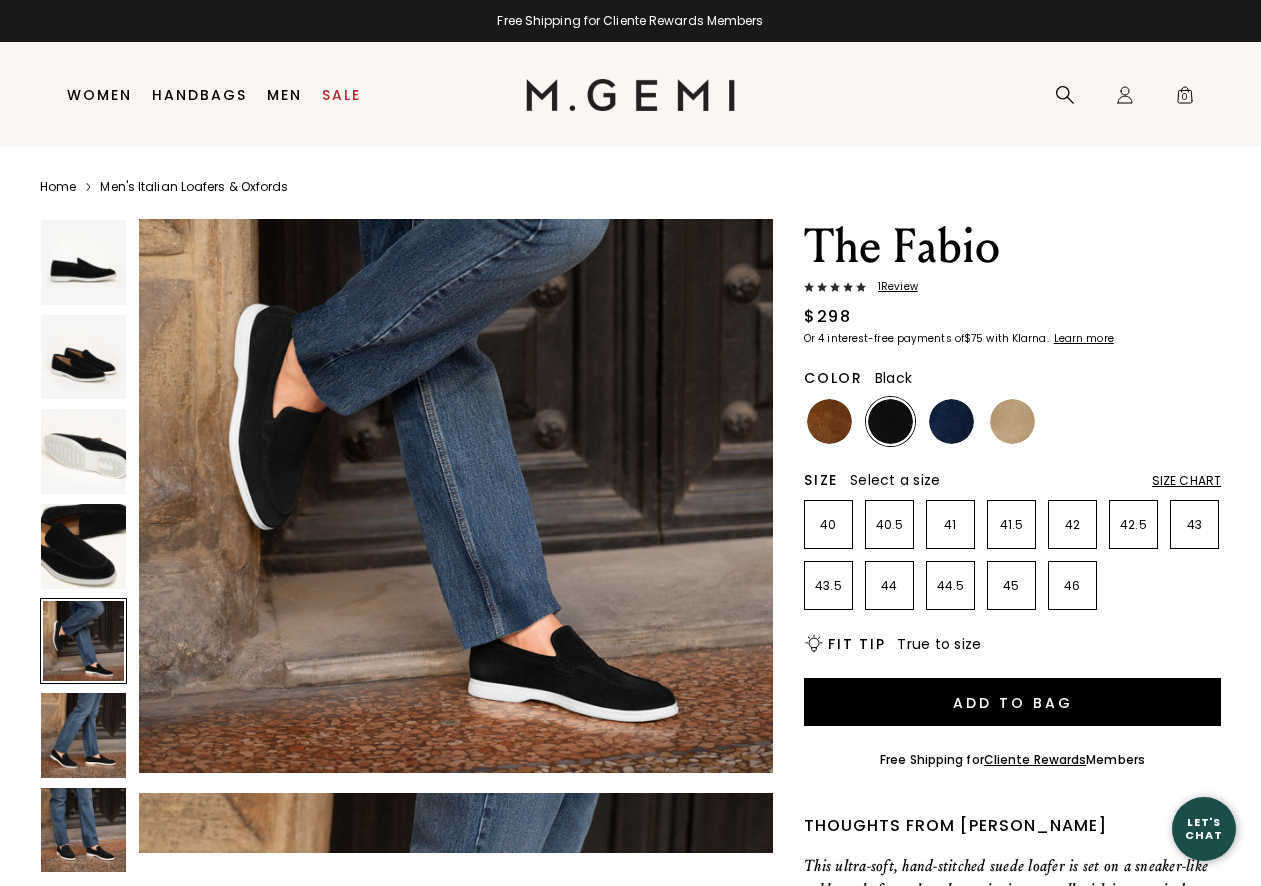 click at bounding box center (83, 735) 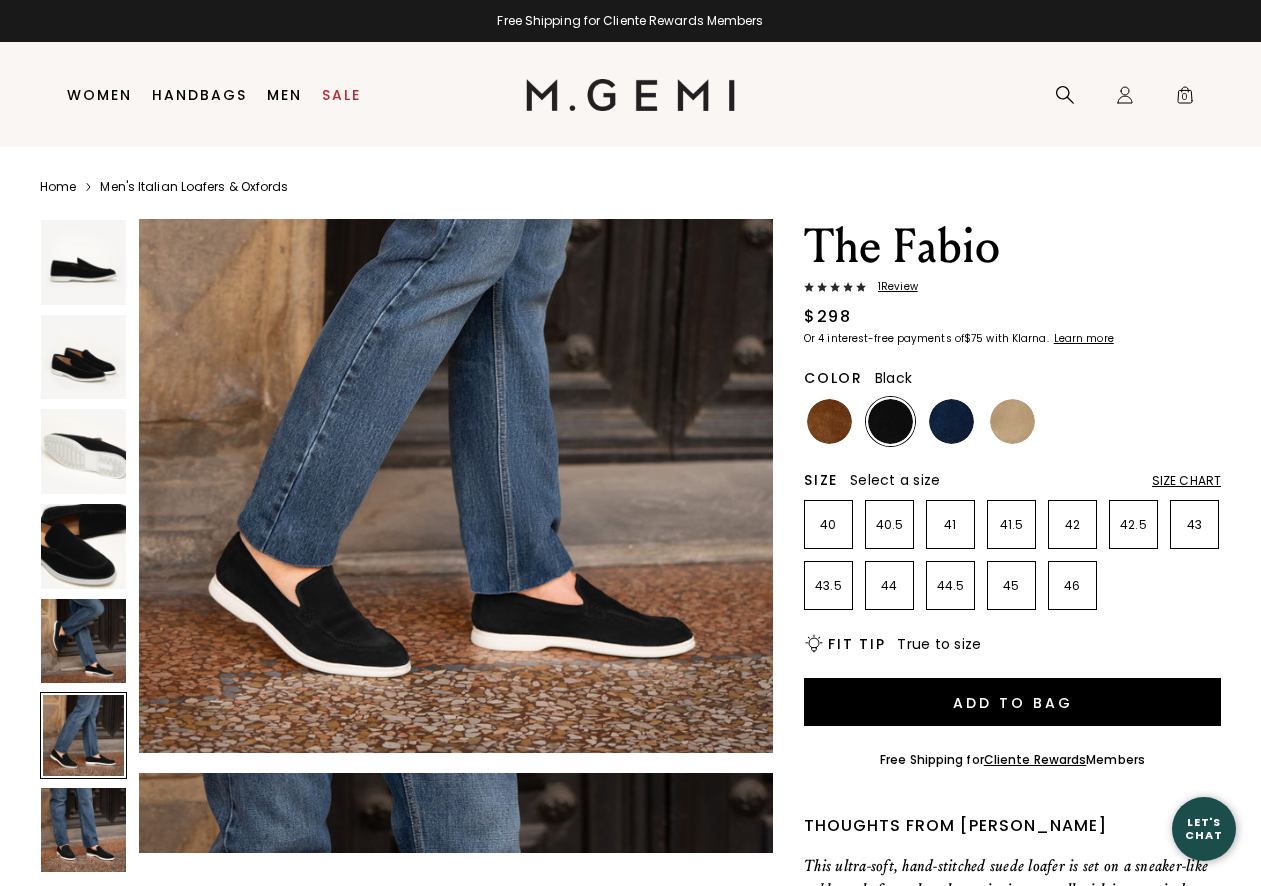 click at bounding box center (83, 830) 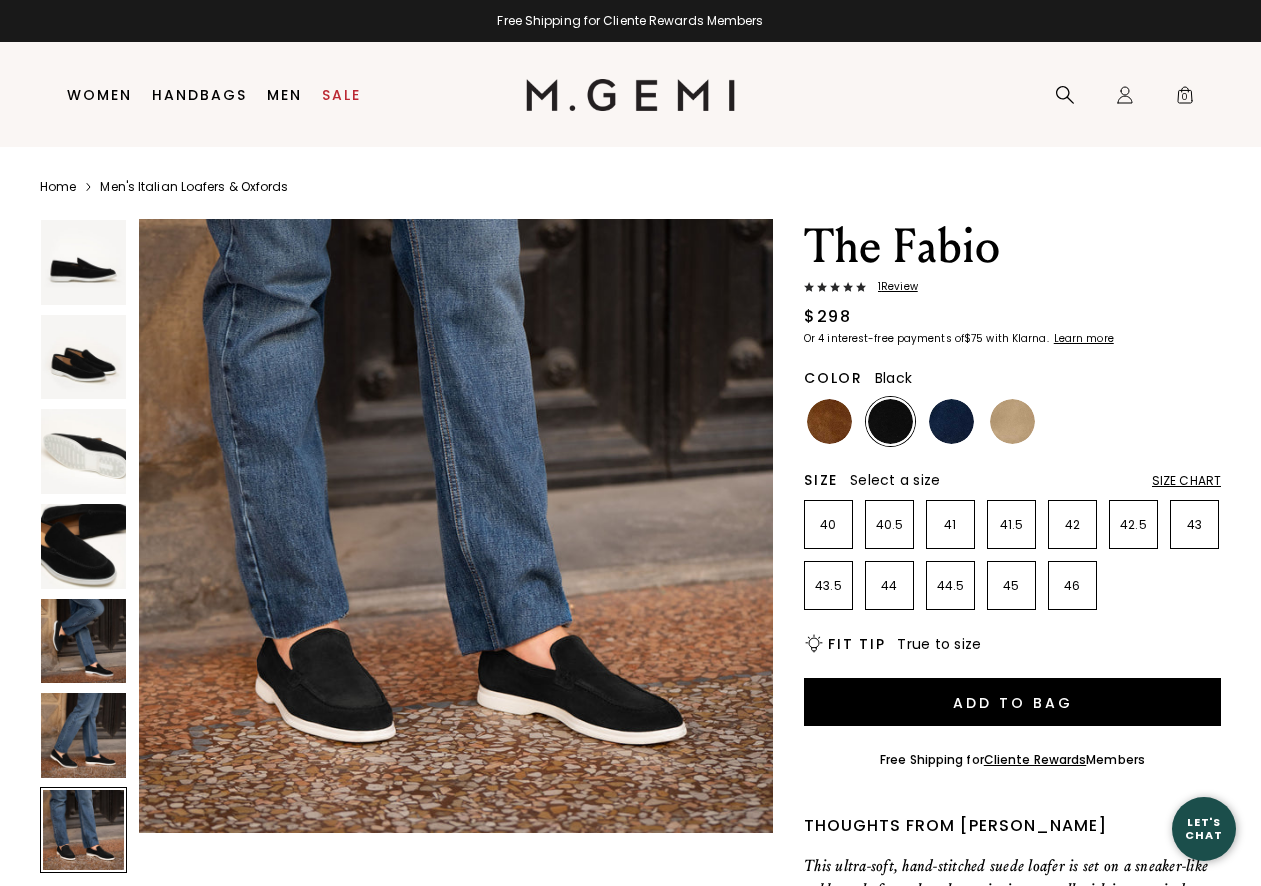 click at bounding box center (83, 262) 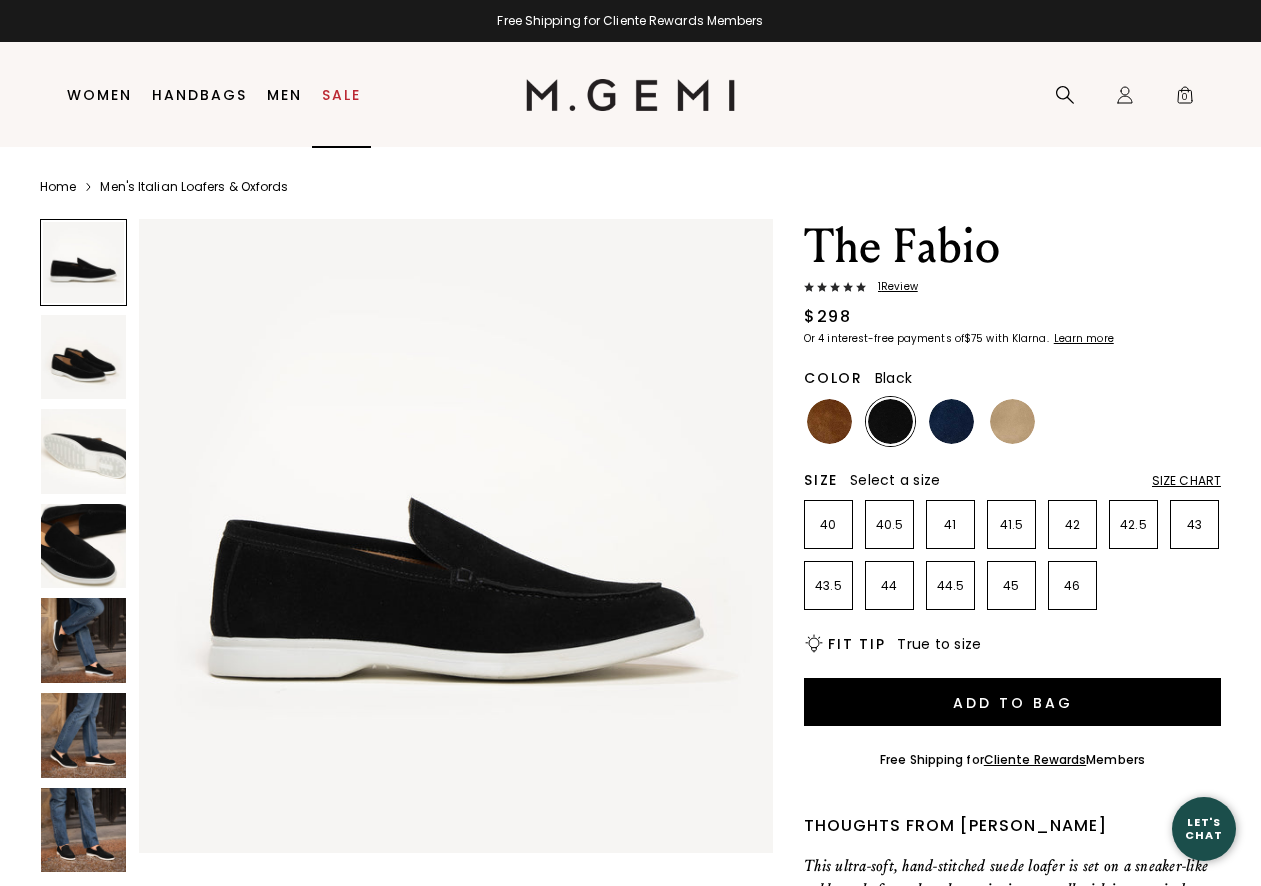 scroll, scrollTop: 0, scrollLeft: 0, axis: both 